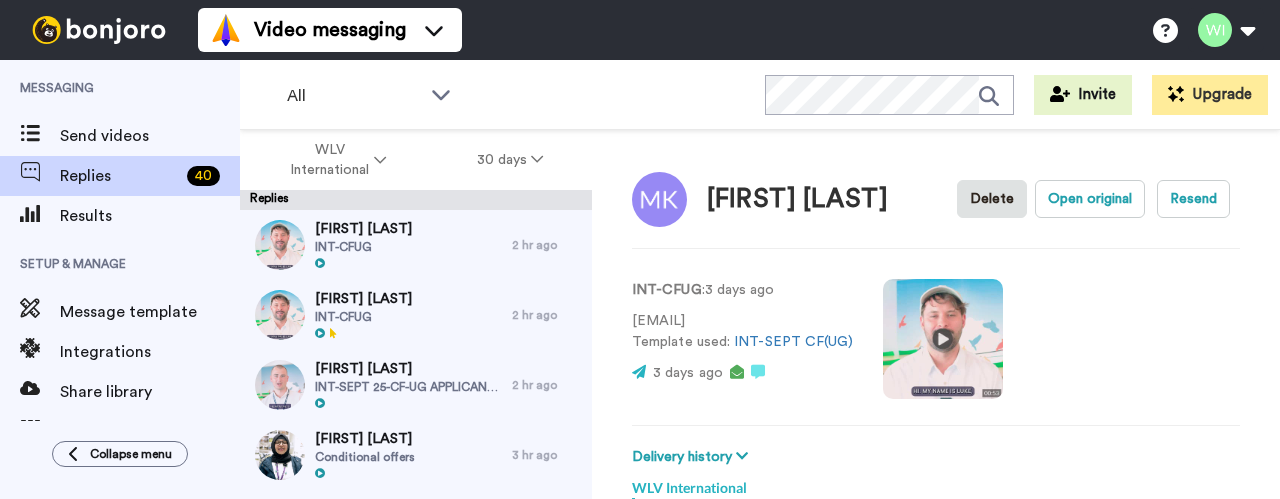 scroll, scrollTop: 0, scrollLeft: 0, axis: both 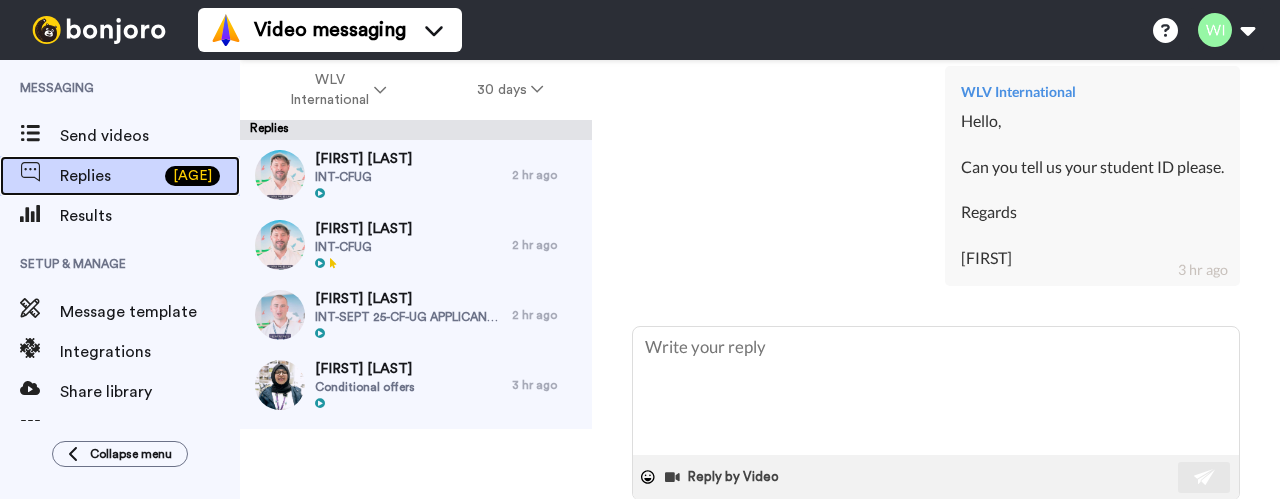 click on "Replies" at bounding box center [108, 176] 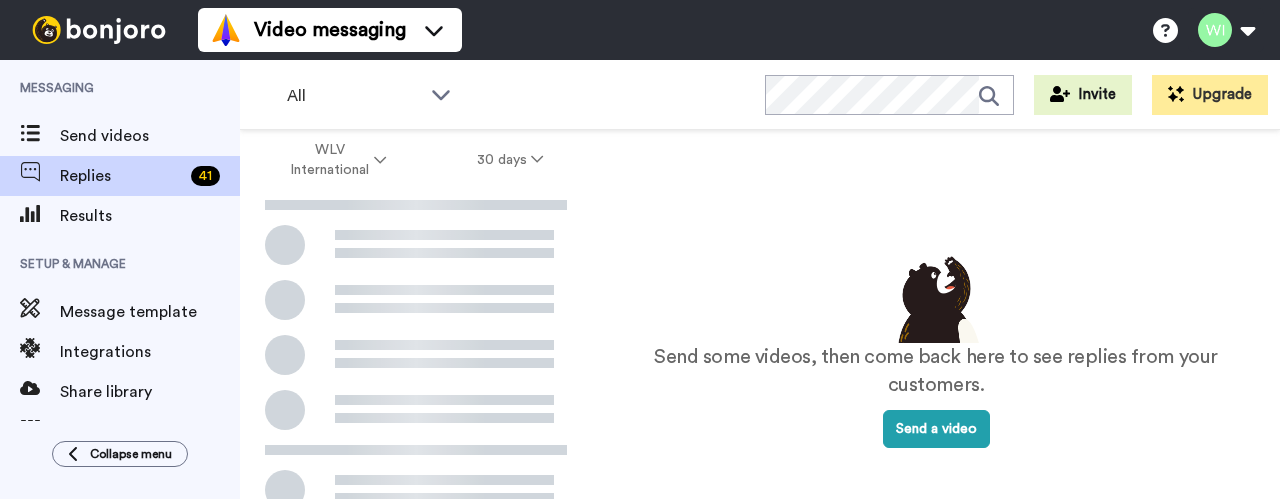 scroll, scrollTop: 0, scrollLeft: 0, axis: both 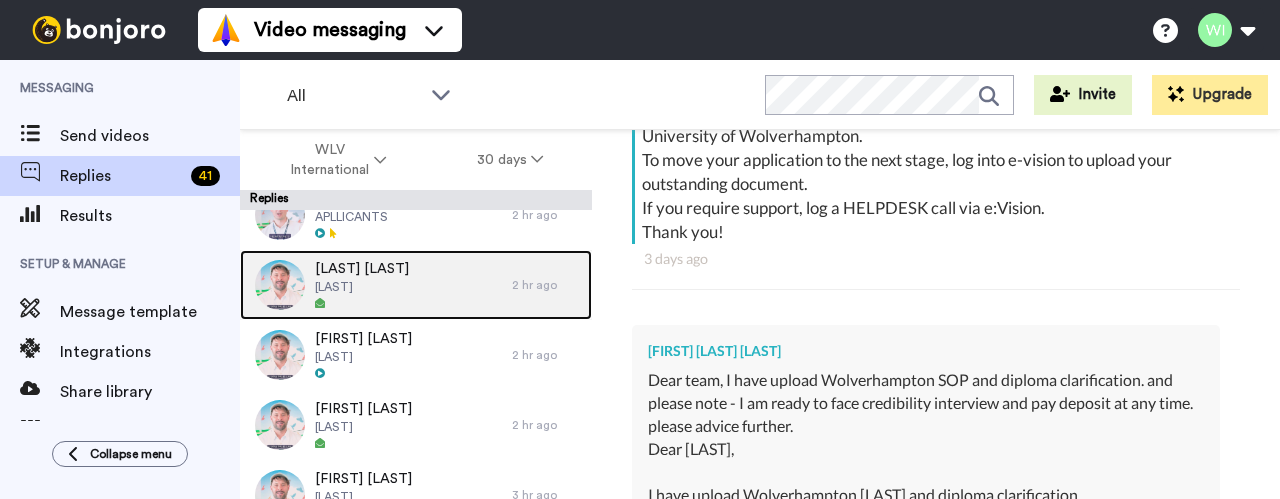 click on "[LAST]" at bounding box center [362, 287] 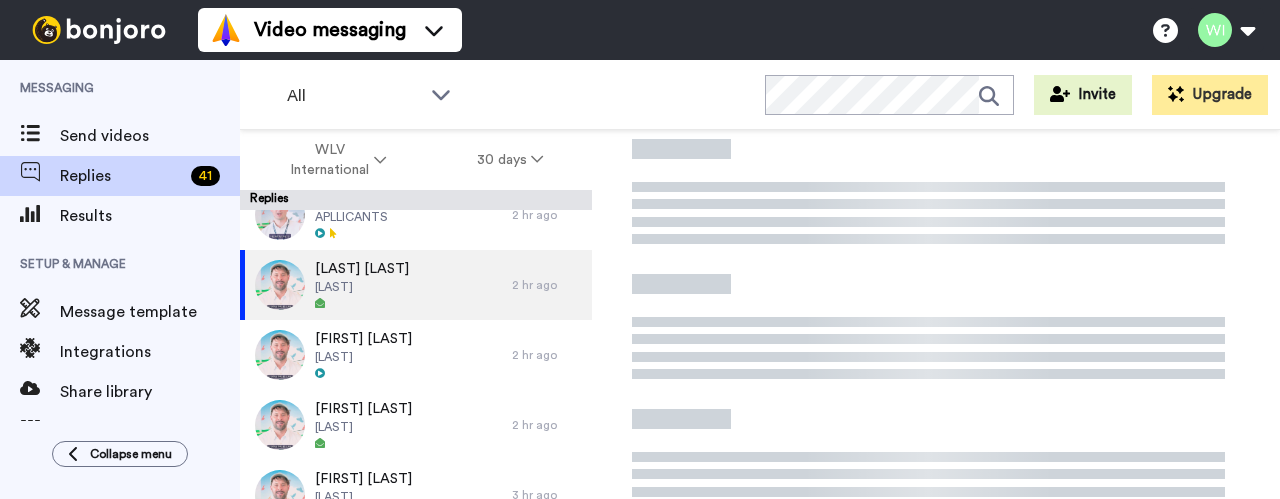 scroll, scrollTop: 365, scrollLeft: 0, axis: vertical 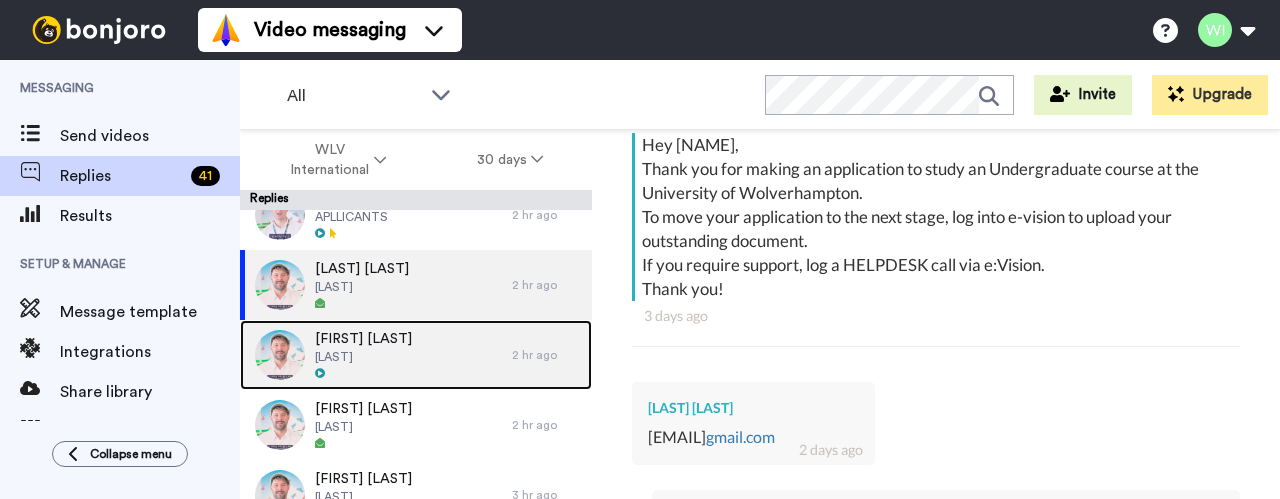 click on "[LAST]" at bounding box center (363, 357) 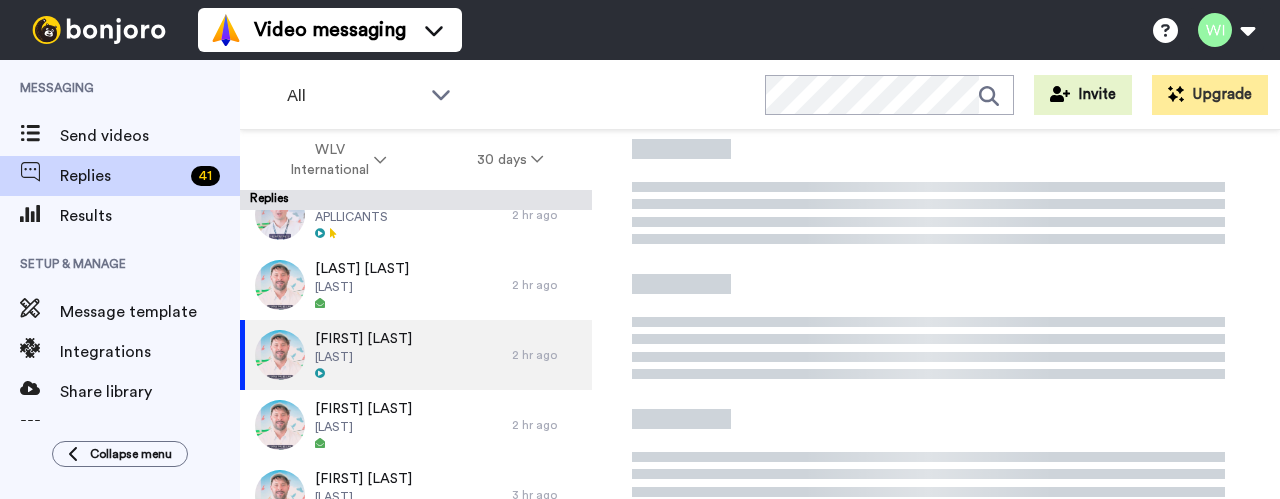 scroll, scrollTop: 365, scrollLeft: 0, axis: vertical 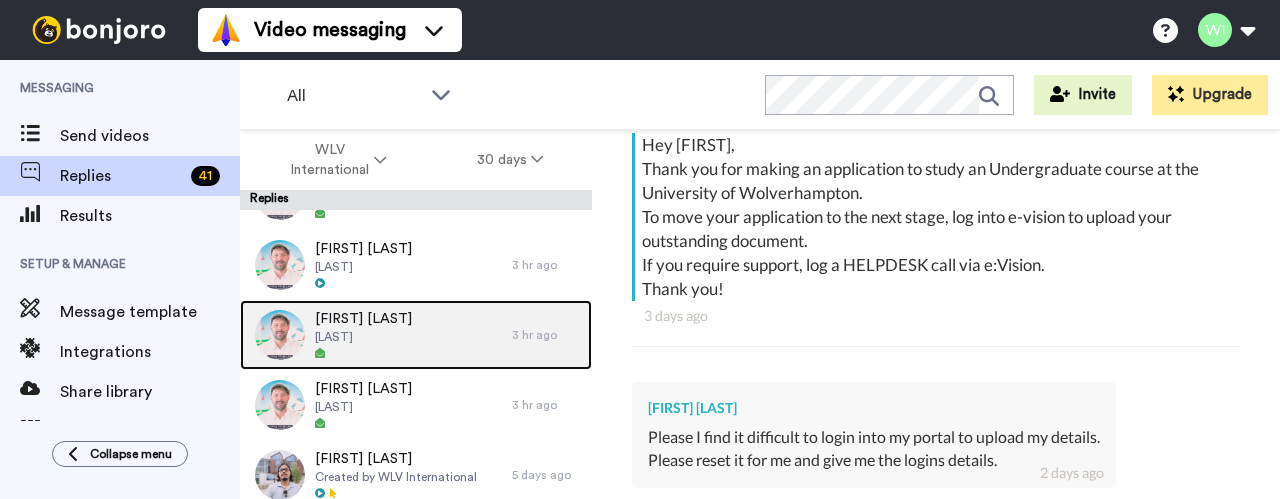 click on "[LAST]" at bounding box center [363, 337] 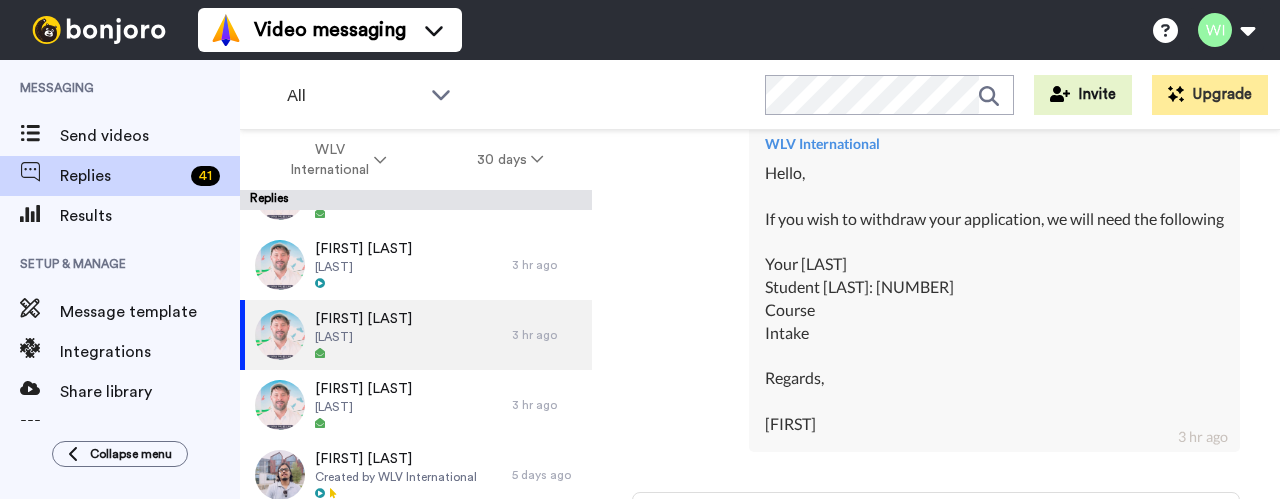 scroll, scrollTop: 1190, scrollLeft: 0, axis: vertical 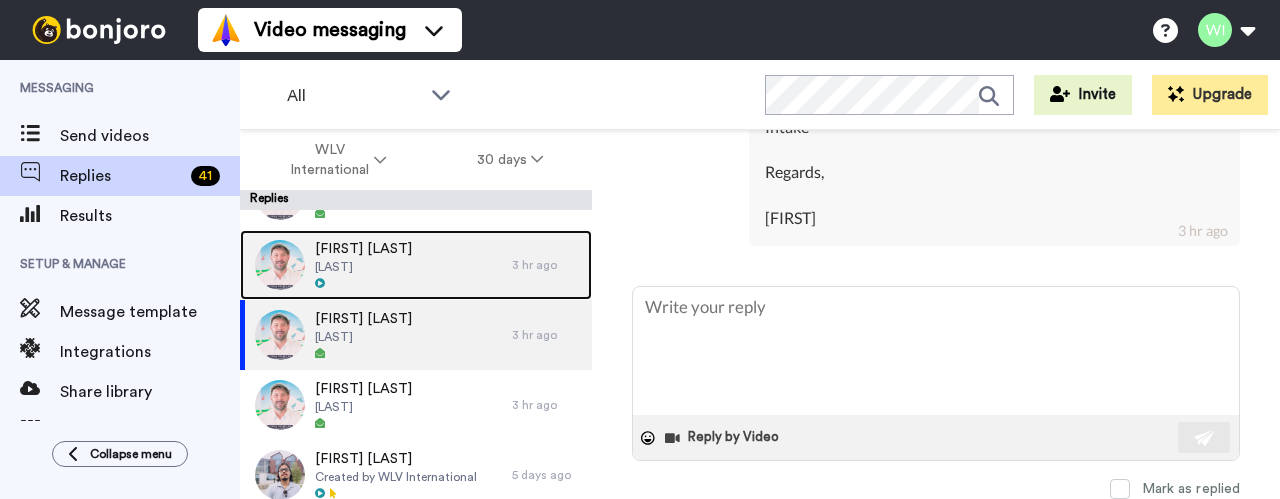 click on "[LAST]" at bounding box center [363, 267] 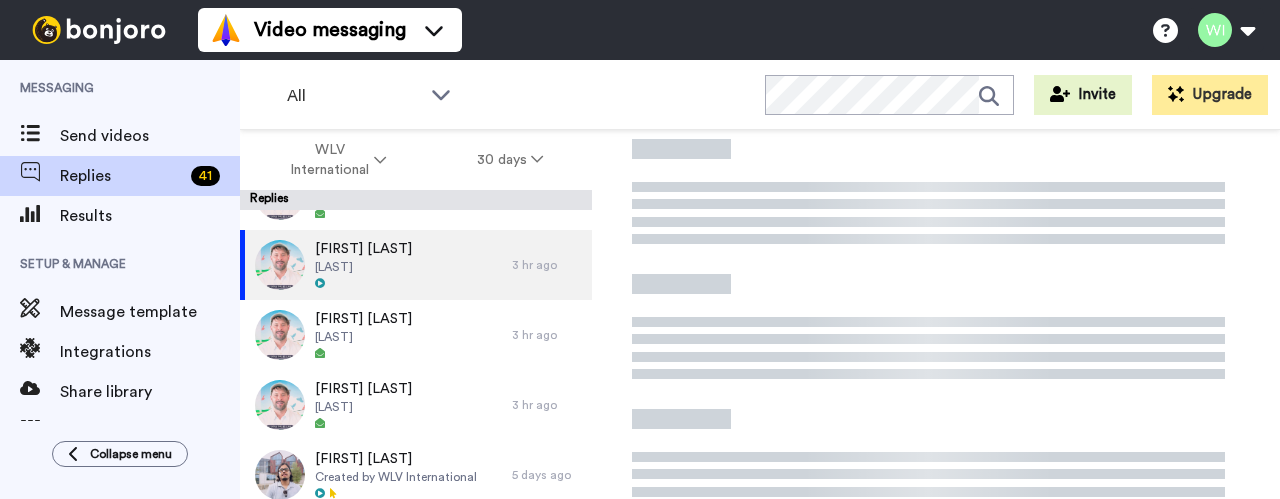 scroll, scrollTop: 365, scrollLeft: 0, axis: vertical 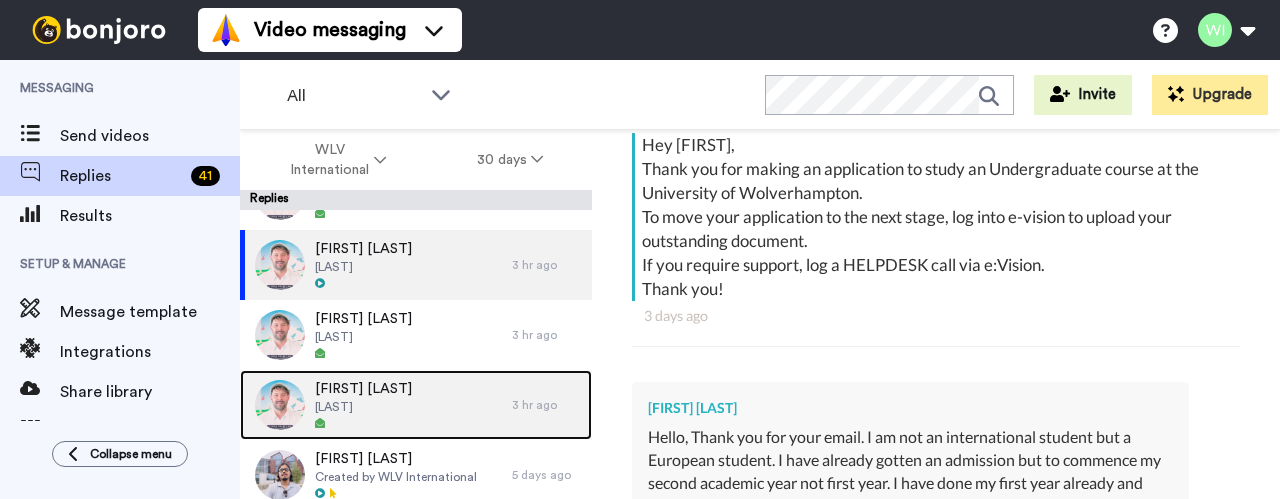 click on "[LAST]" at bounding box center (363, 407) 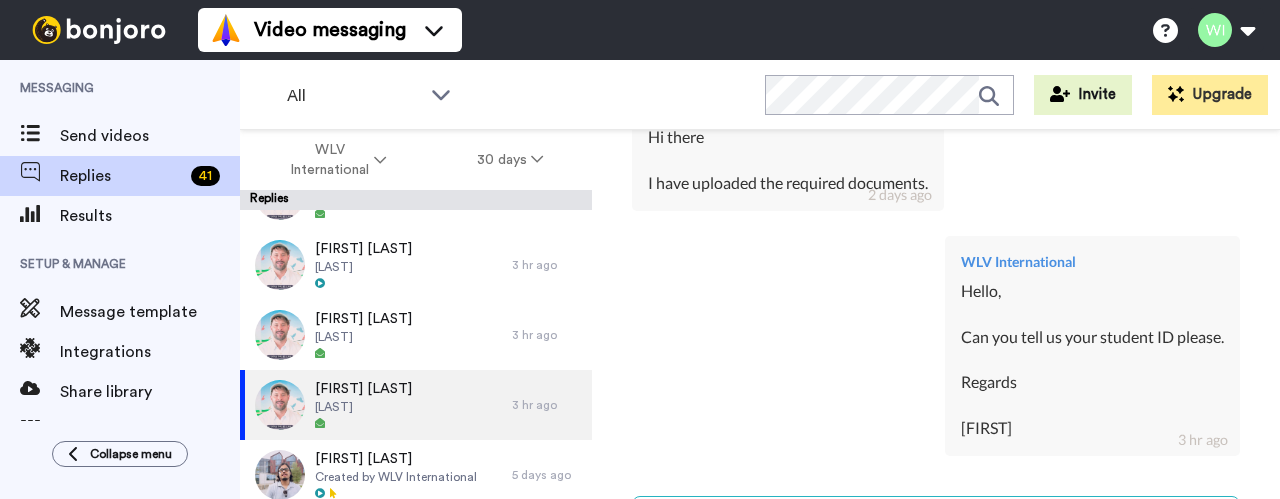 scroll, scrollTop: 565, scrollLeft: 0, axis: vertical 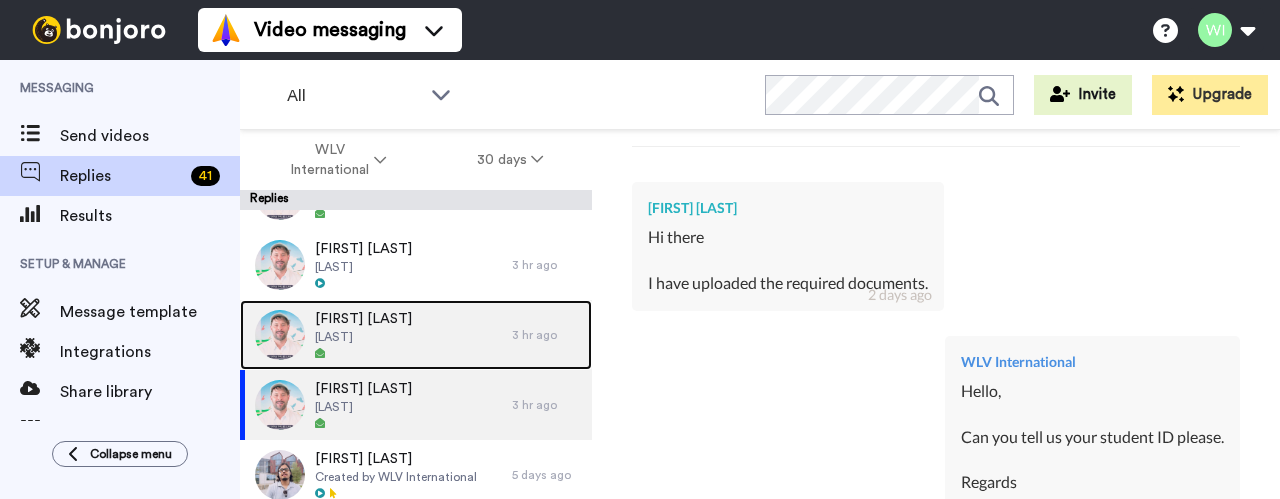 click on "[LAST]" at bounding box center (363, 337) 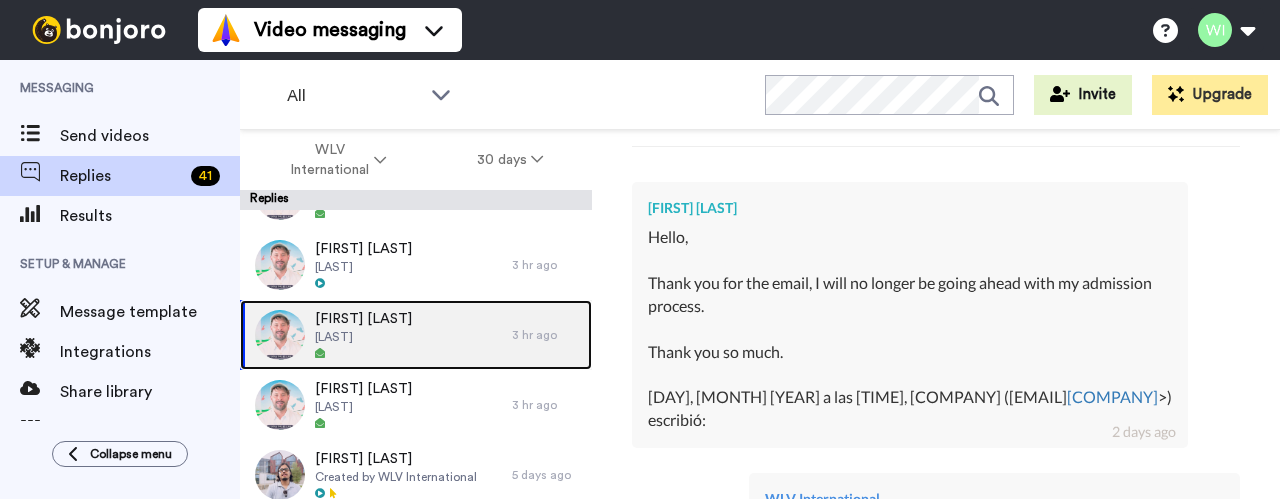 scroll, scrollTop: 620, scrollLeft: 0, axis: vertical 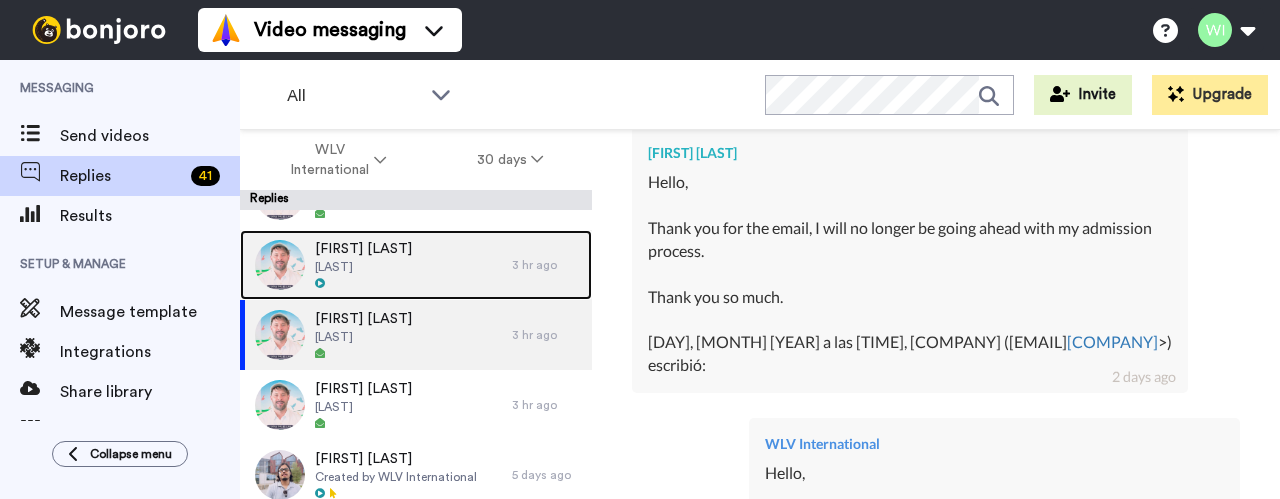 click on "[LAST]" at bounding box center [363, 267] 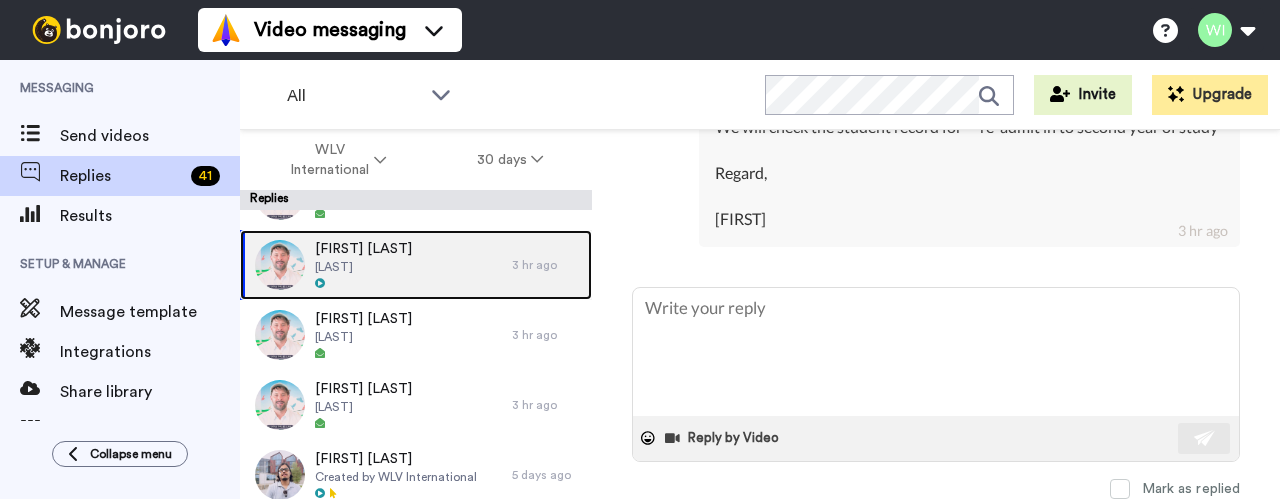 scroll, scrollTop: 744, scrollLeft: 0, axis: vertical 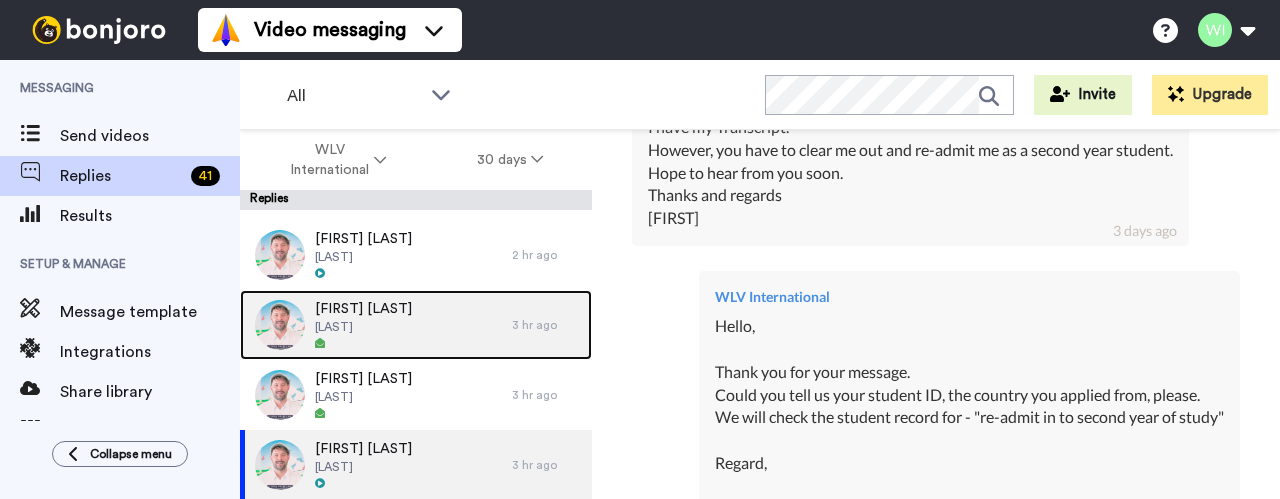 click on "[FIRST] [LAST]" at bounding box center (363, 309) 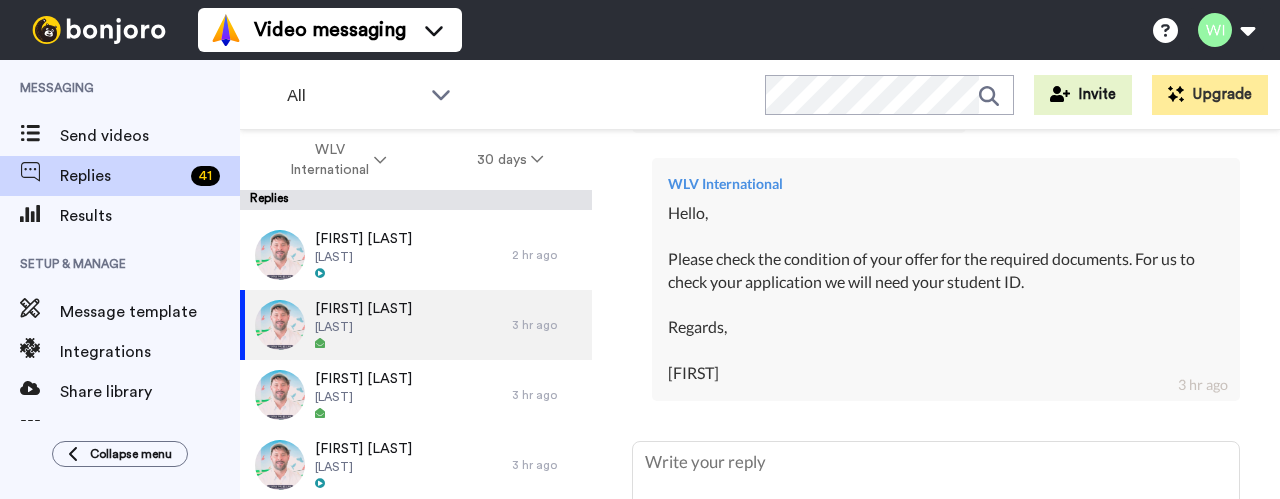 scroll, scrollTop: 820, scrollLeft: 0, axis: vertical 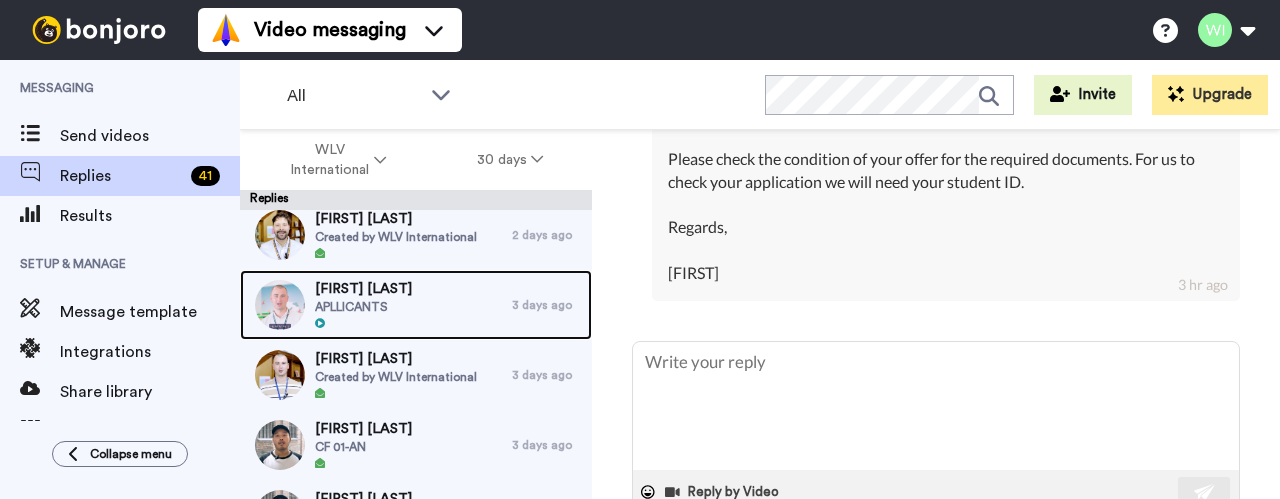 click on "APLLICANTS" at bounding box center [363, 307] 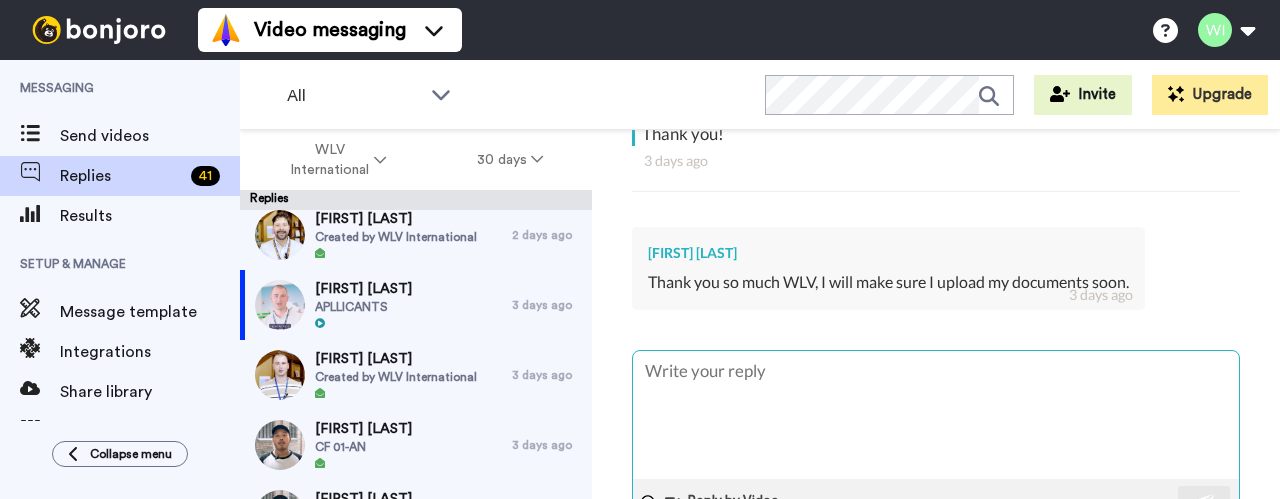scroll, scrollTop: 620, scrollLeft: 0, axis: vertical 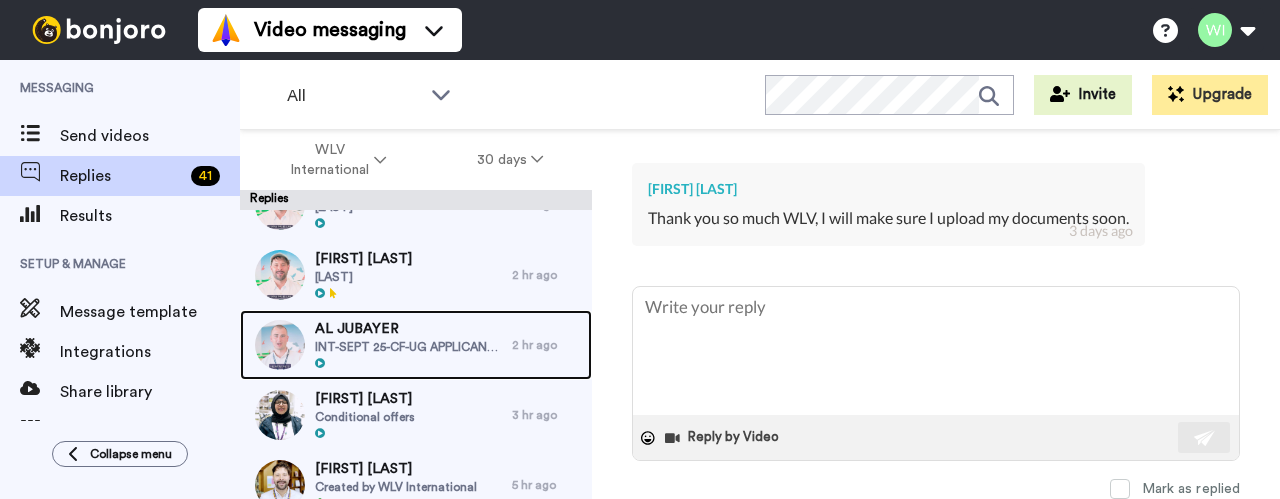 click on "AL JUBAYER" at bounding box center [408, 329] 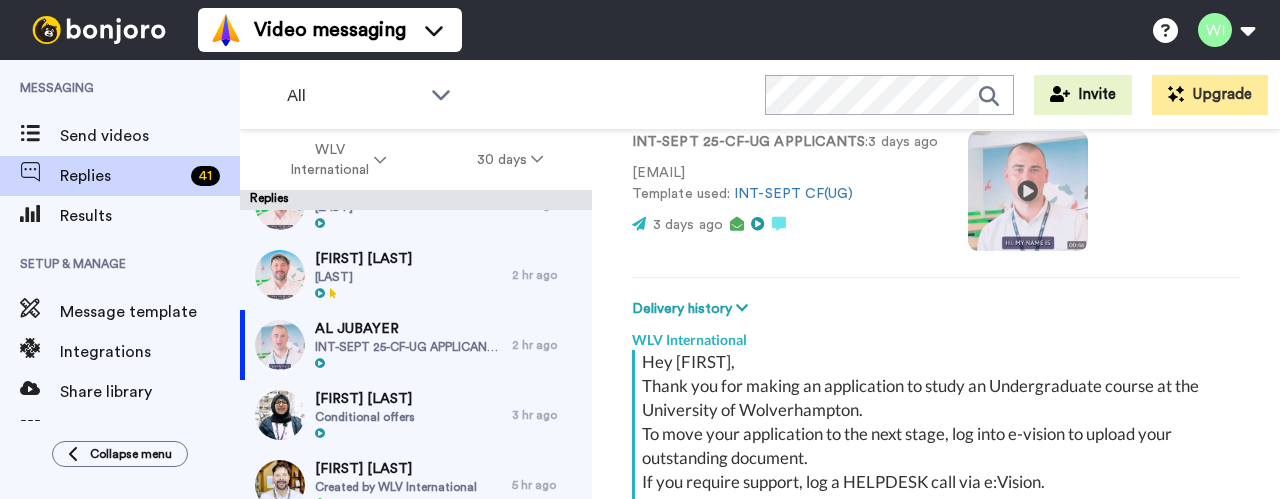 scroll, scrollTop: 365, scrollLeft: 0, axis: vertical 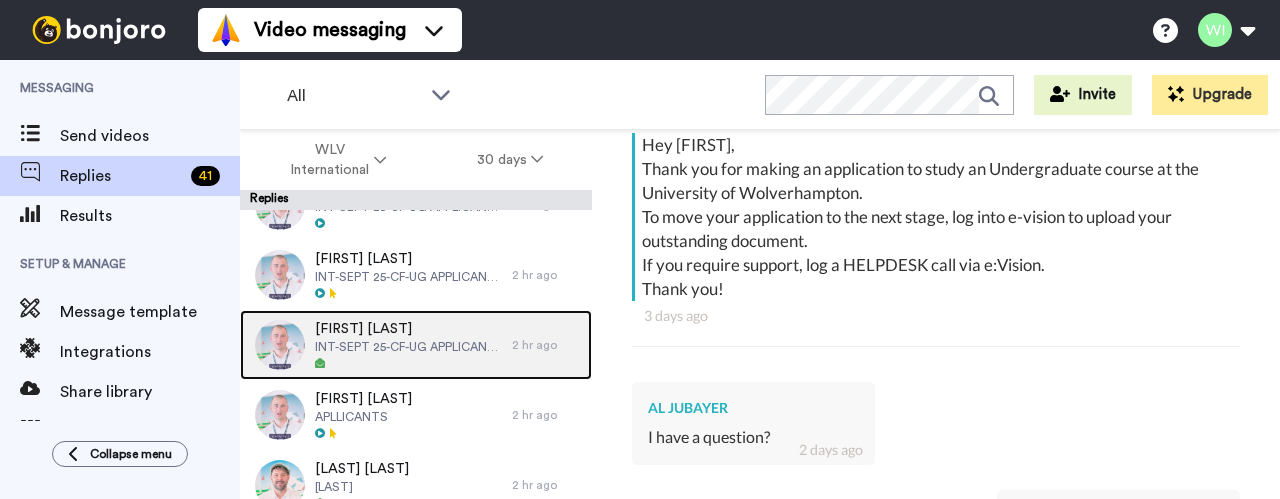 click on "INT-SEPT 25-CF-UG APPLICANTS" at bounding box center (408, 347) 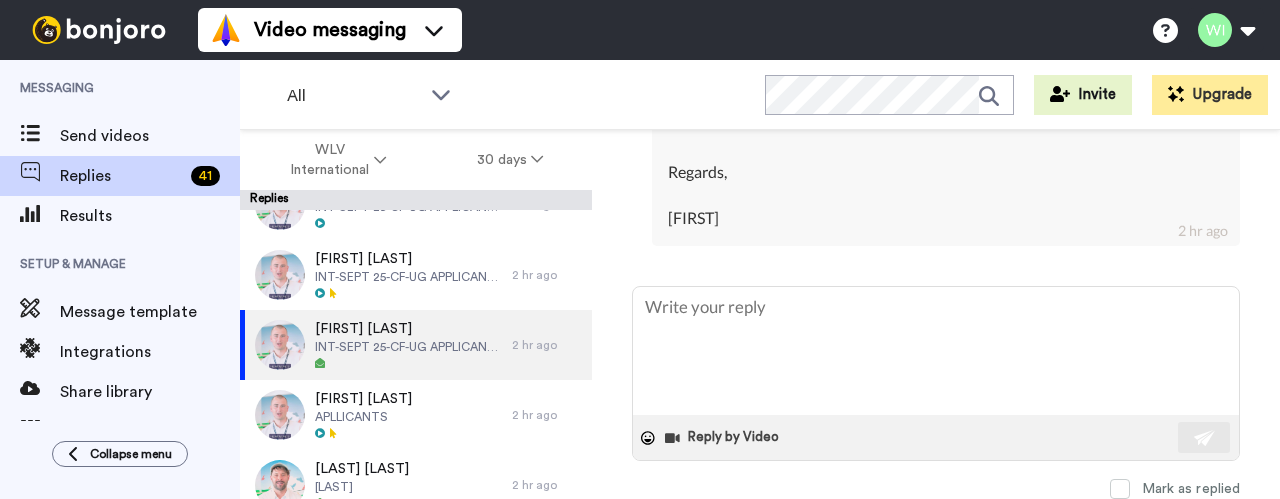 scroll, scrollTop: 1113, scrollLeft: 0, axis: vertical 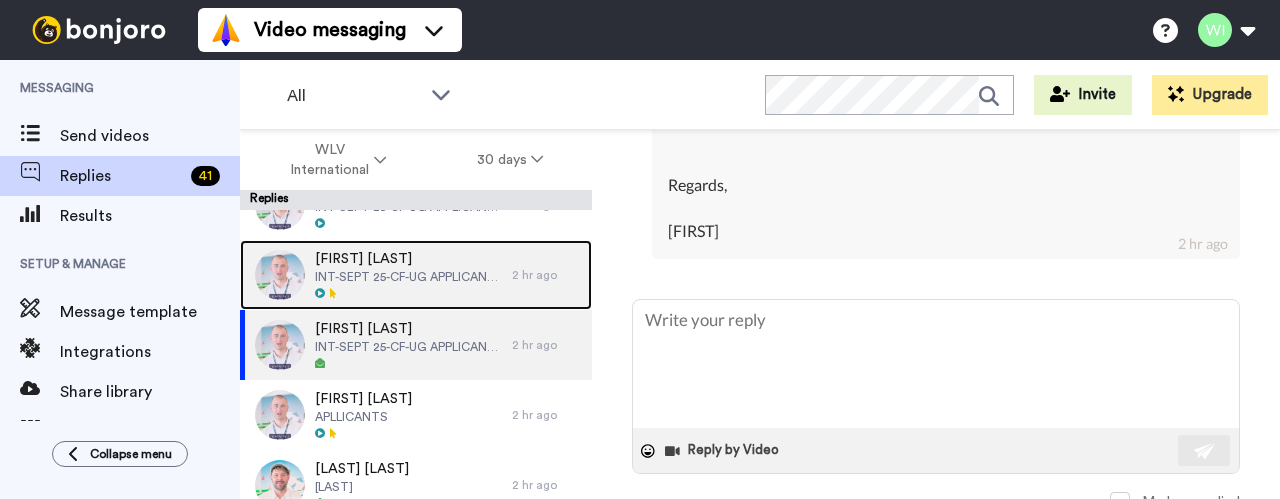 click on "INT-SEPT 25-CF-UG APPLICANTS" at bounding box center [408, 277] 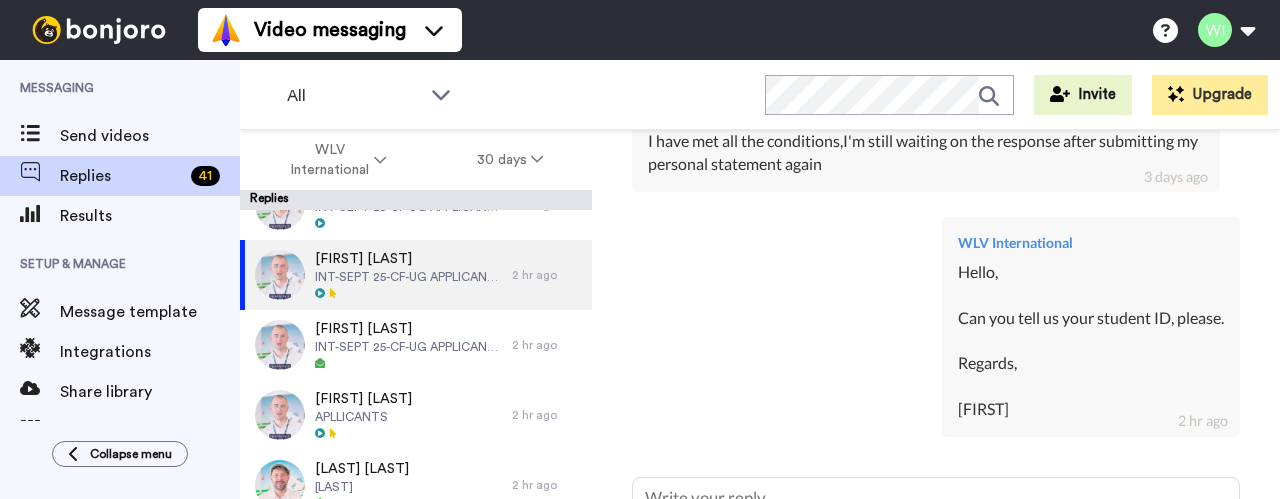 scroll, scrollTop: 461, scrollLeft: 0, axis: vertical 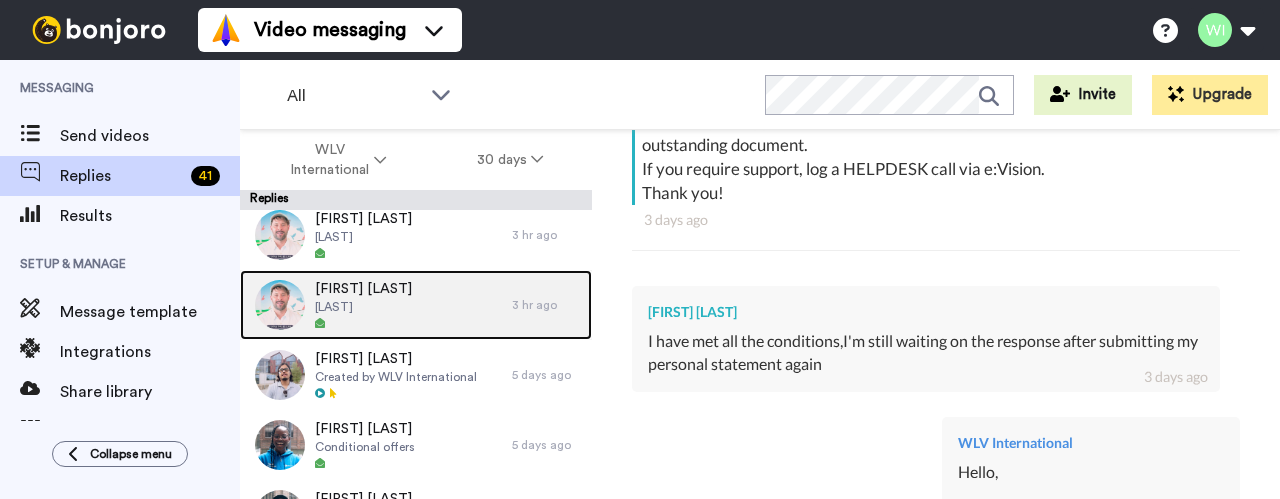 click on "[LAST]" at bounding box center [363, 307] 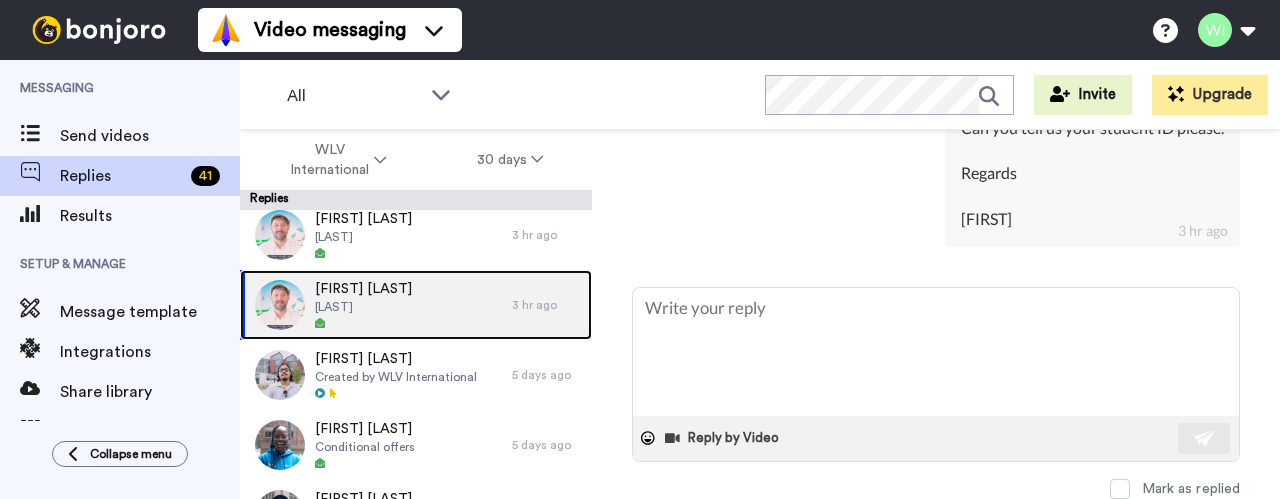 scroll, scrollTop: 684, scrollLeft: 0, axis: vertical 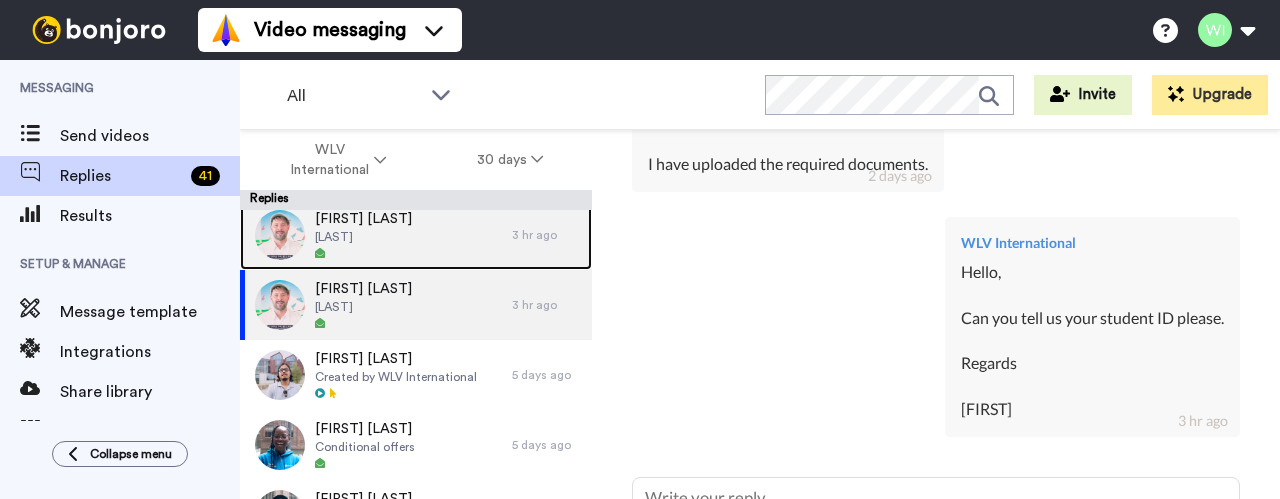 click on "[FIRST] [LAST] INT-CFUG" at bounding box center [376, 235] 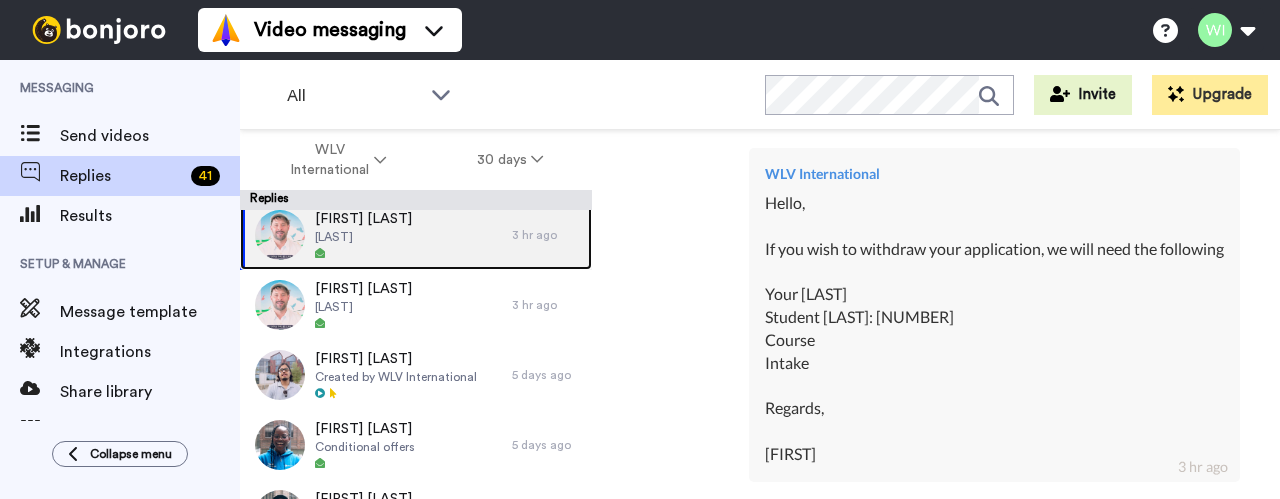 scroll, scrollTop: 590, scrollLeft: 0, axis: vertical 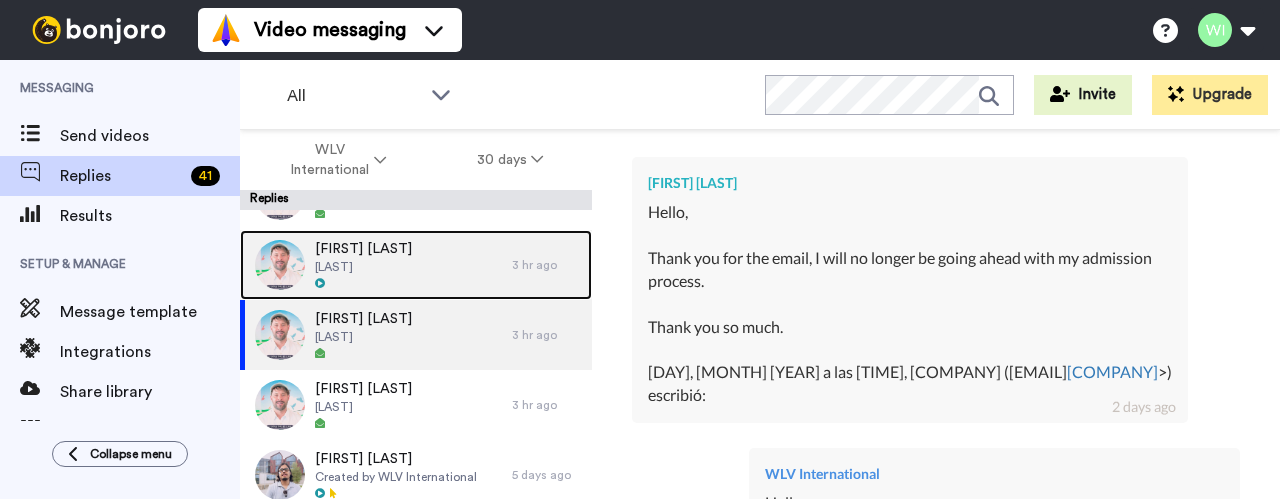 click on "[FIRST] [LAST]" at bounding box center [363, 249] 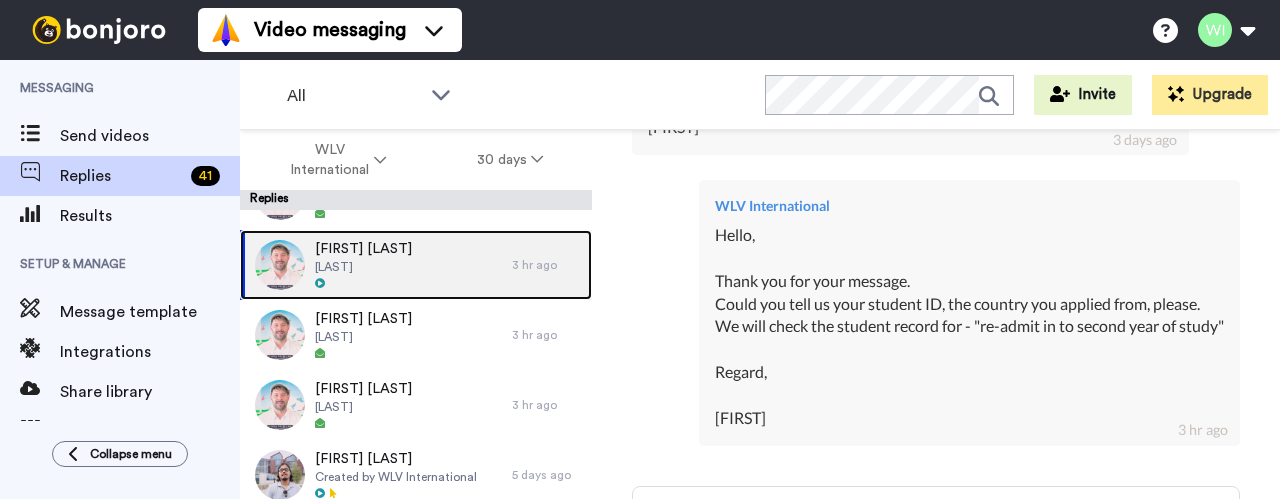 scroll, scrollTop: 635, scrollLeft: 0, axis: vertical 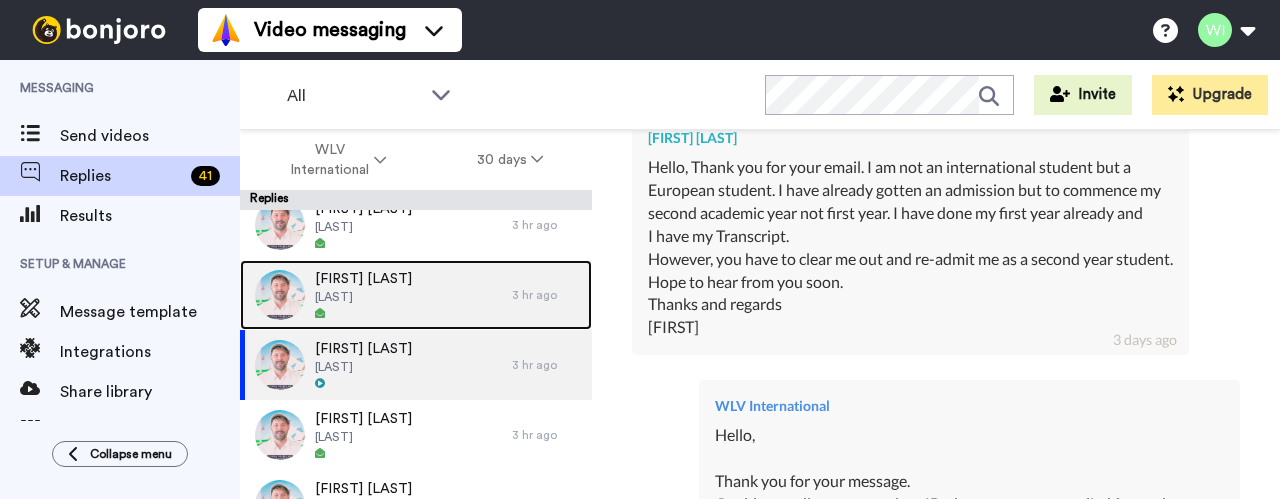 click on "[FIRST] [LAST]" at bounding box center (363, 295) 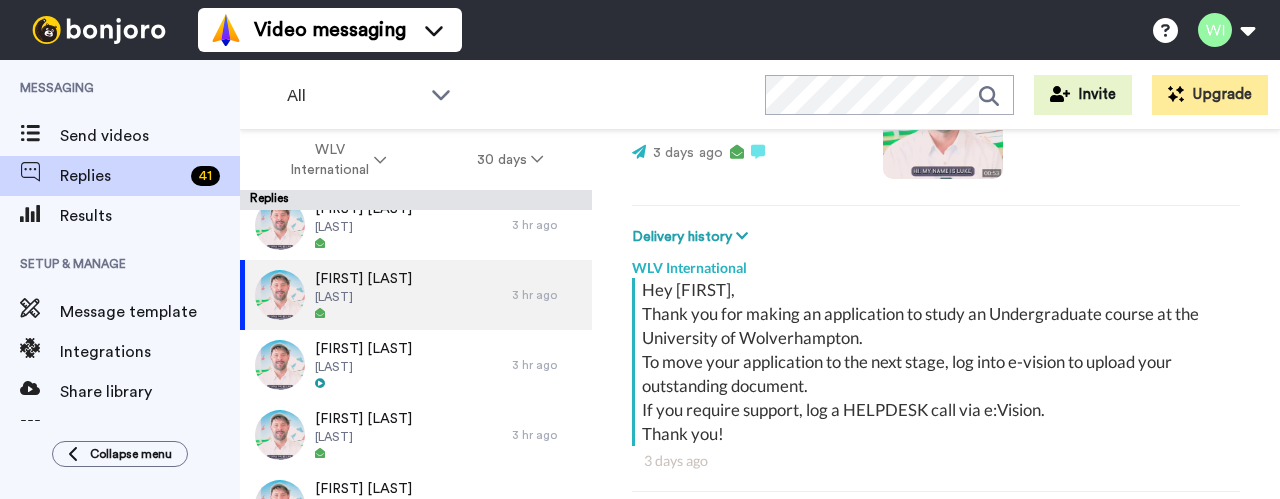 scroll, scrollTop: 420, scrollLeft: 0, axis: vertical 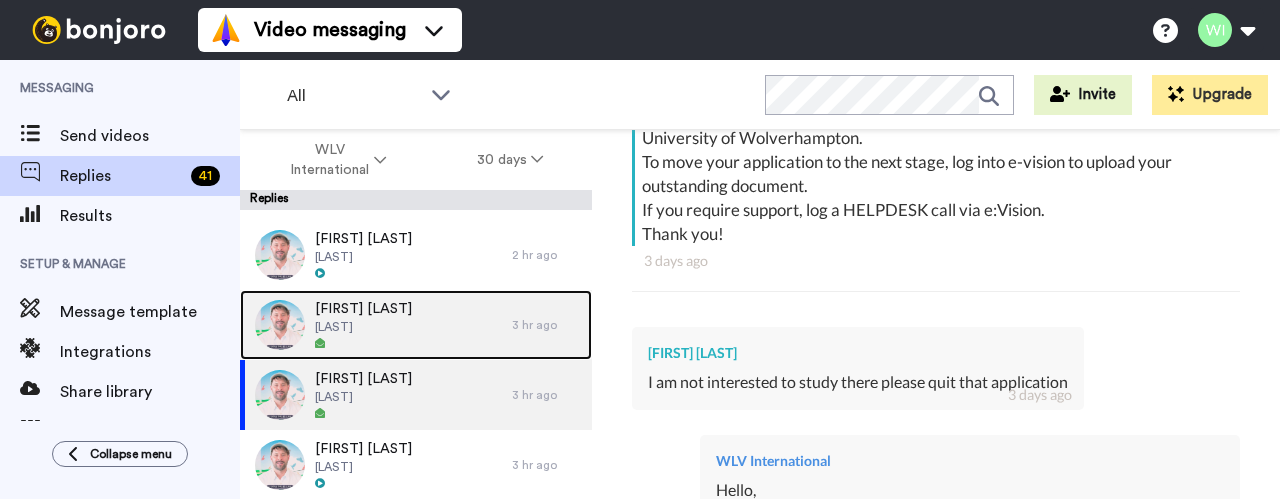 click on "[FIRST] [LAST]" at bounding box center [363, 309] 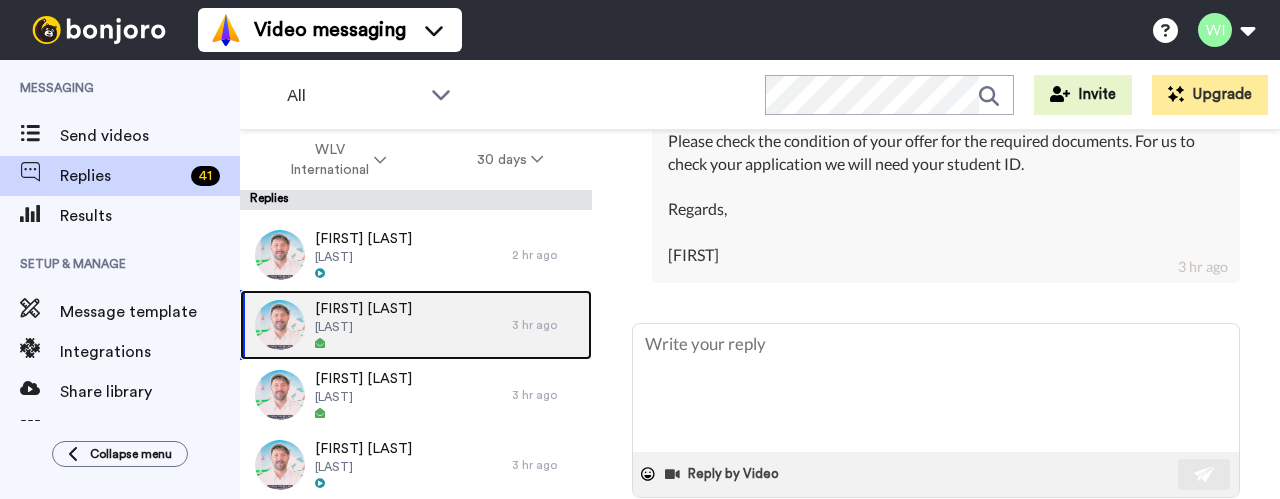 scroll, scrollTop: 738, scrollLeft: 0, axis: vertical 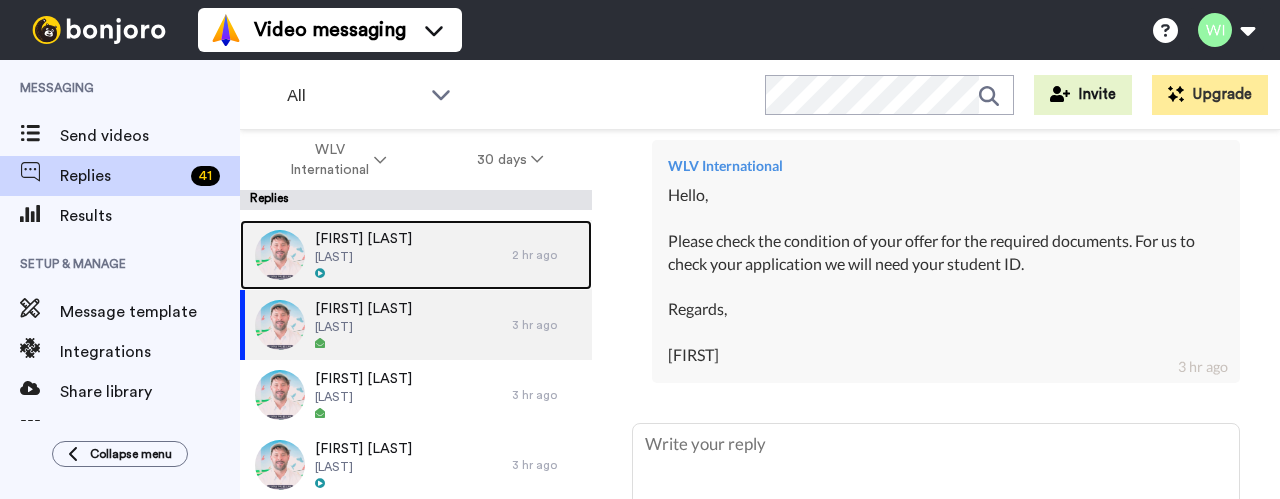 click on "[FIRST] [LAST]" at bounding box center [363, 239] 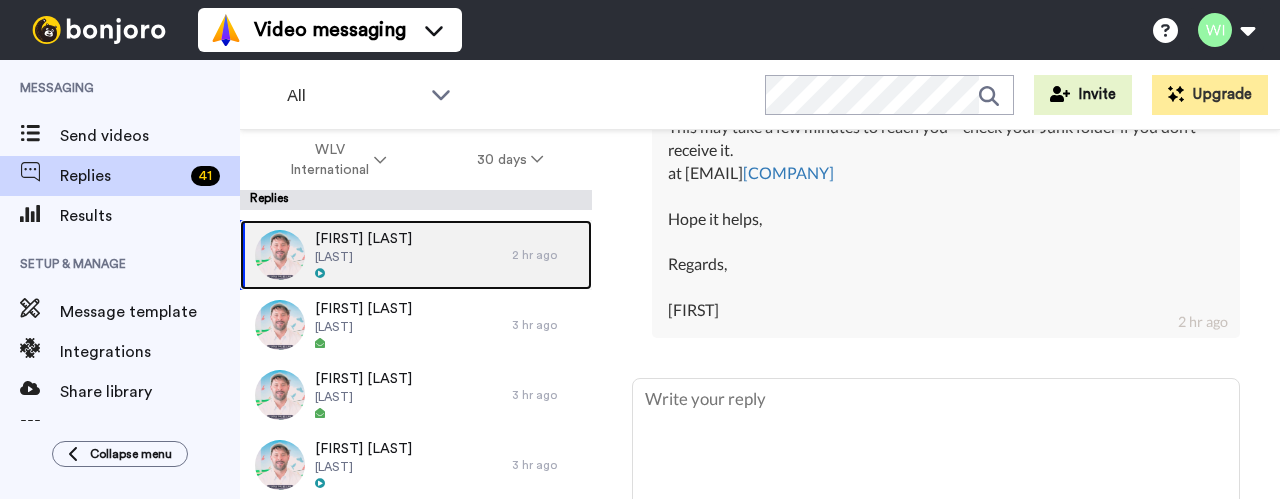 scroll, scrollTop: 1584, scrollLeft: 0, axis: vertical 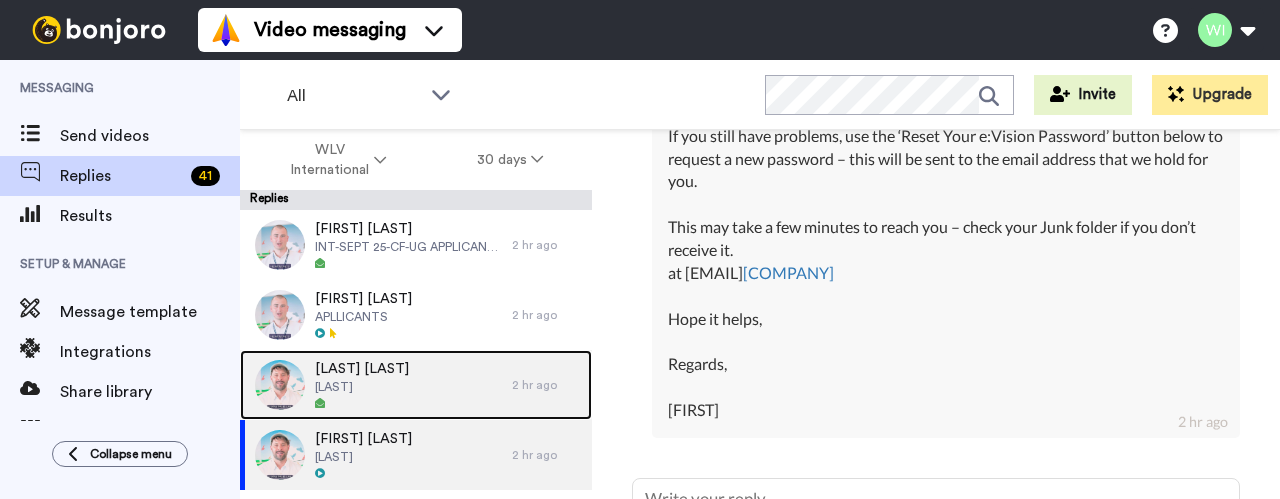 click on "[LAST] [LAST]" at bounding box center (376, 385) 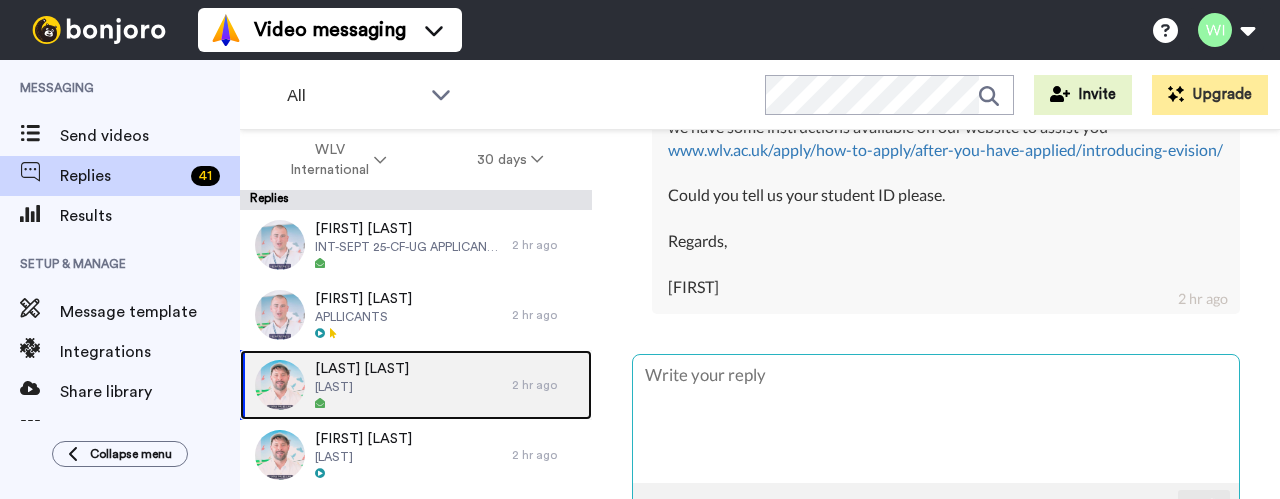 scroll, scrollTop: 752, scrollLeft: 0, axis: vertical 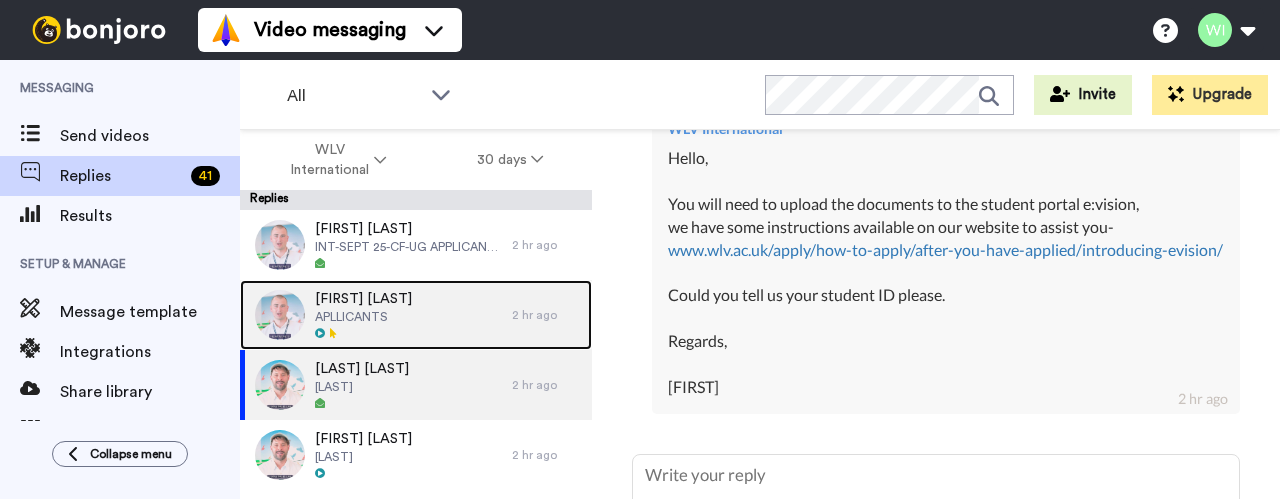 click on "[FIRST] [LAST]" at bounding box center (363, 299) 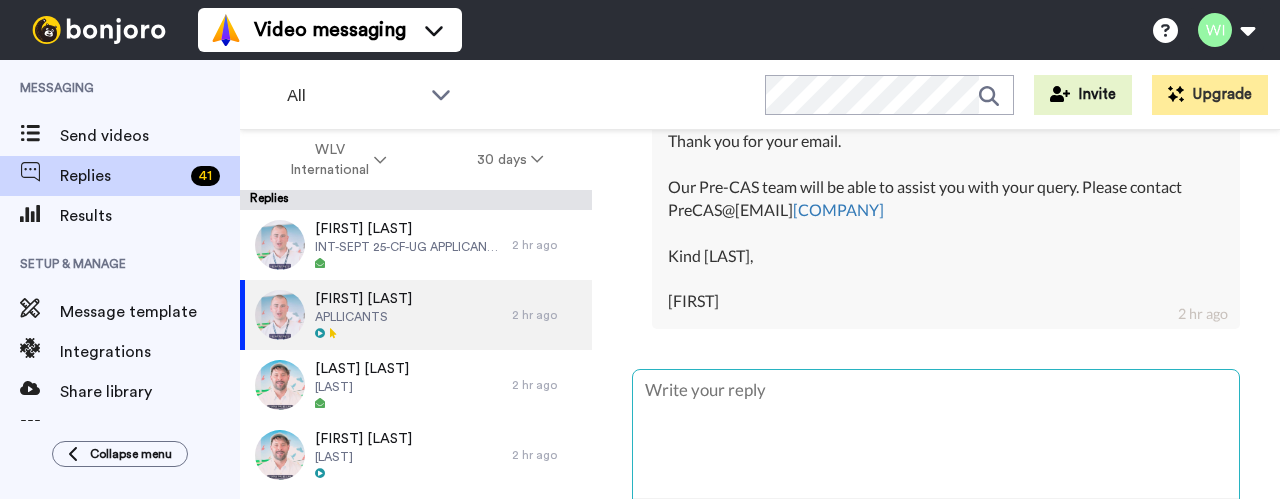scroll, scrollTop: 920, scrollLeft: 0, axis: vertical 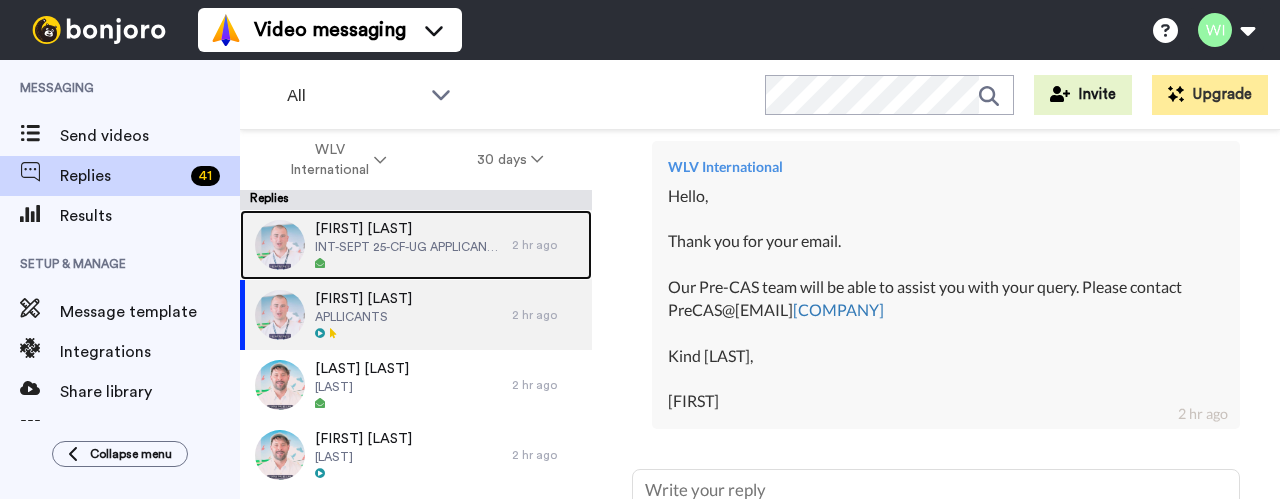 click at bounding box center [408, 264] 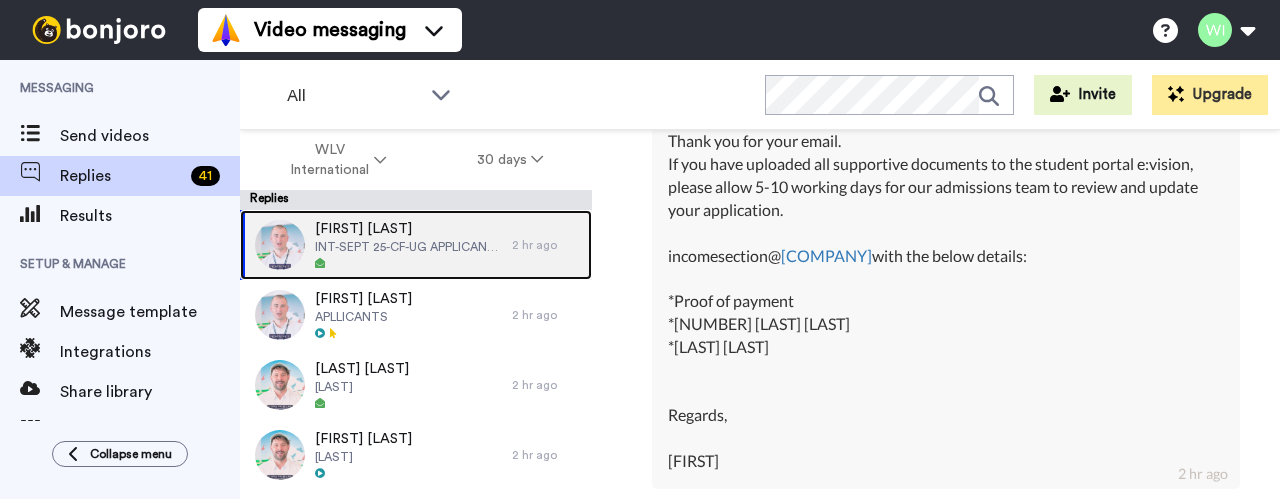 scroll, scrollTop: 783, scrollLeft: 0, axis: vertical 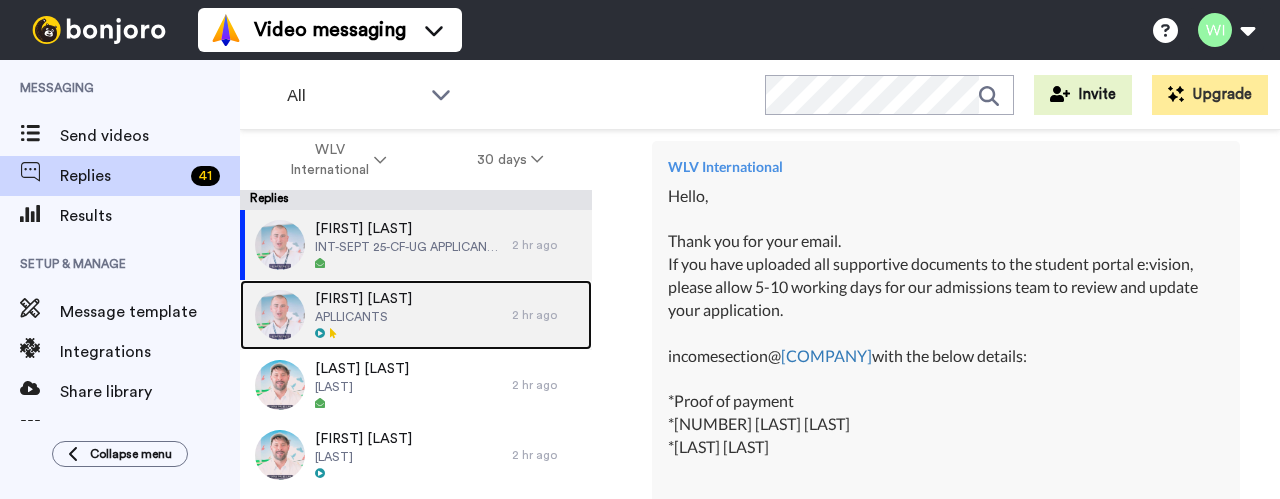 click on "APLLICANTS" at bounding box center (363, 317) 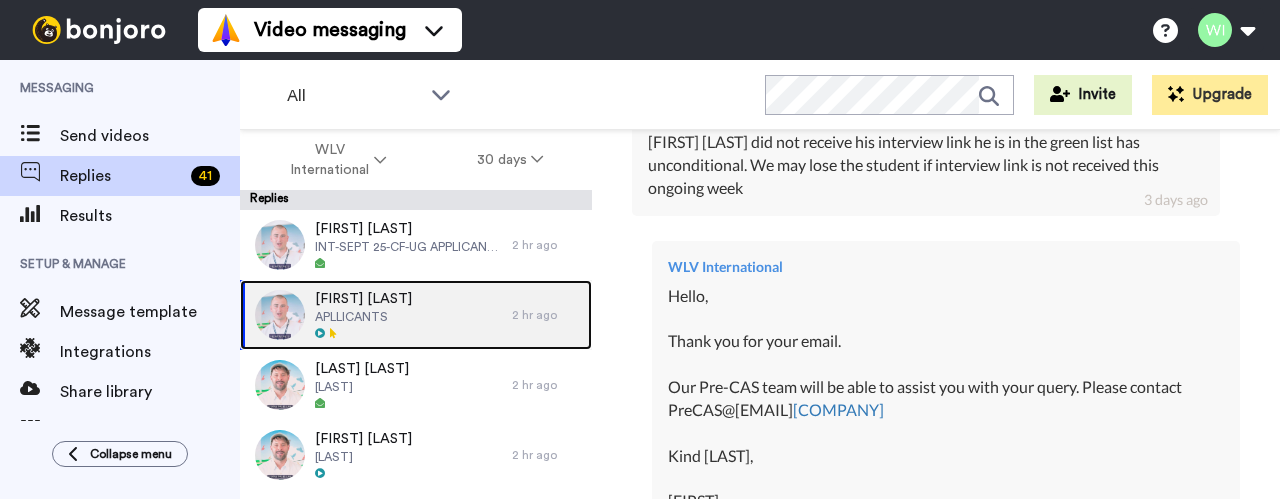 scroll, scrollTop: 720, scrollLeft: 0, axis: vertical 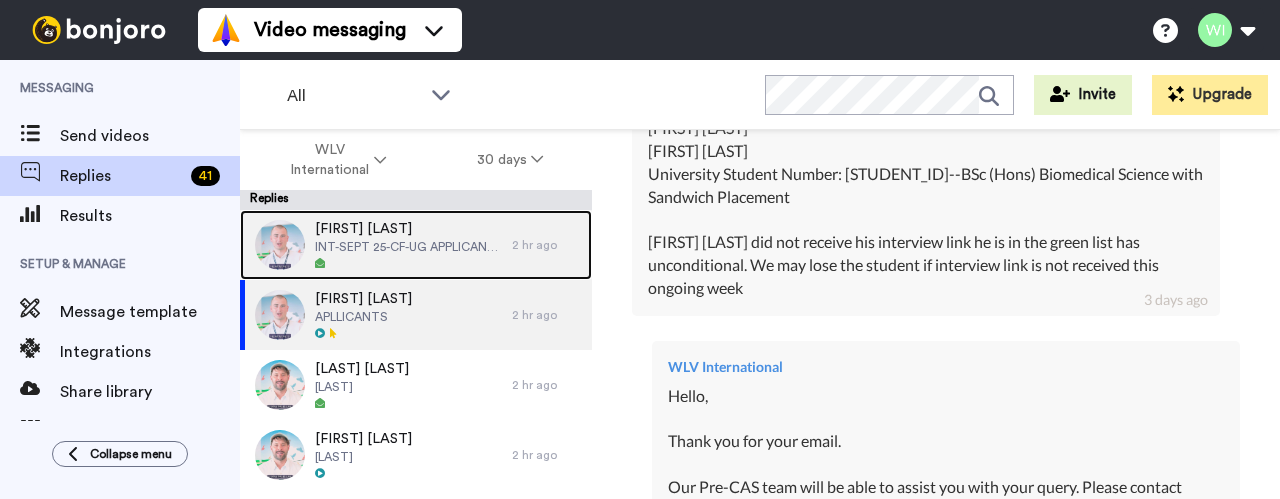 click at bounding box center [408, 264] 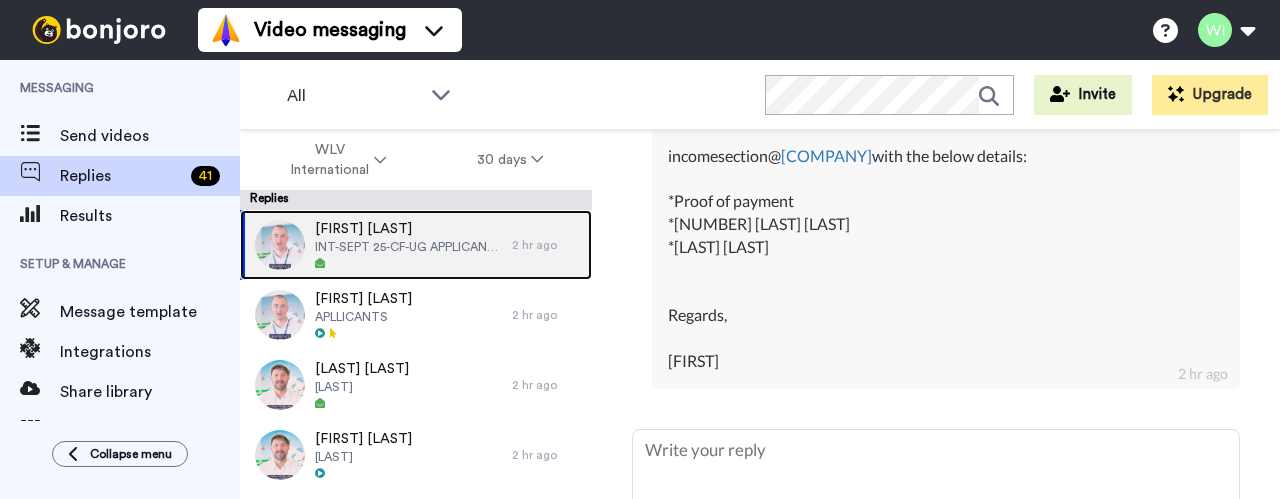 scroll, scrollTop: 1213, scrollLeft: 0, axis: vertical 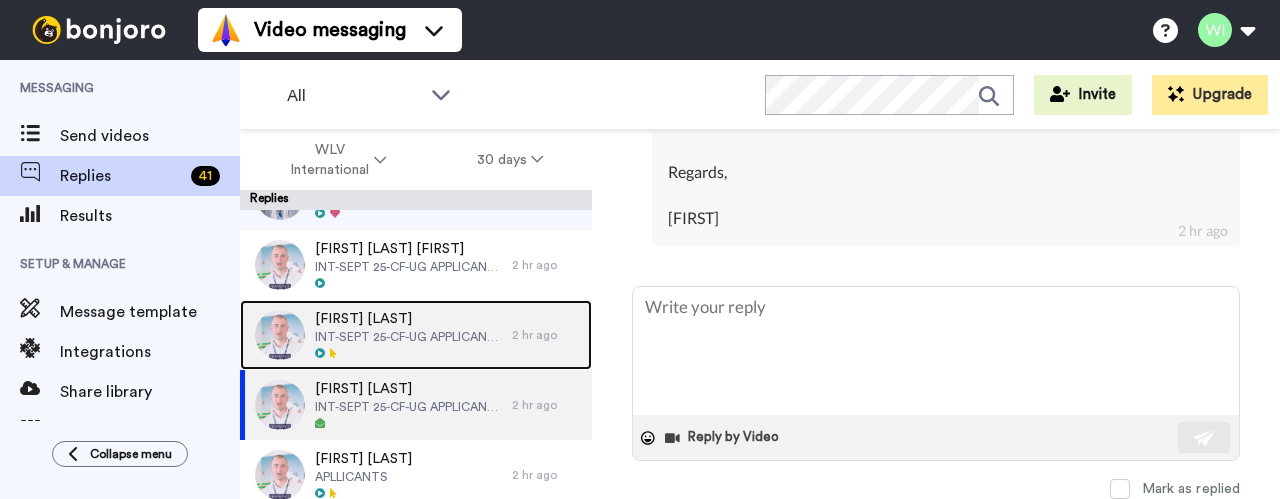 click on "INT-SEPT 25-CF-UG APPLICANTS" at bounding box center [408, 337] 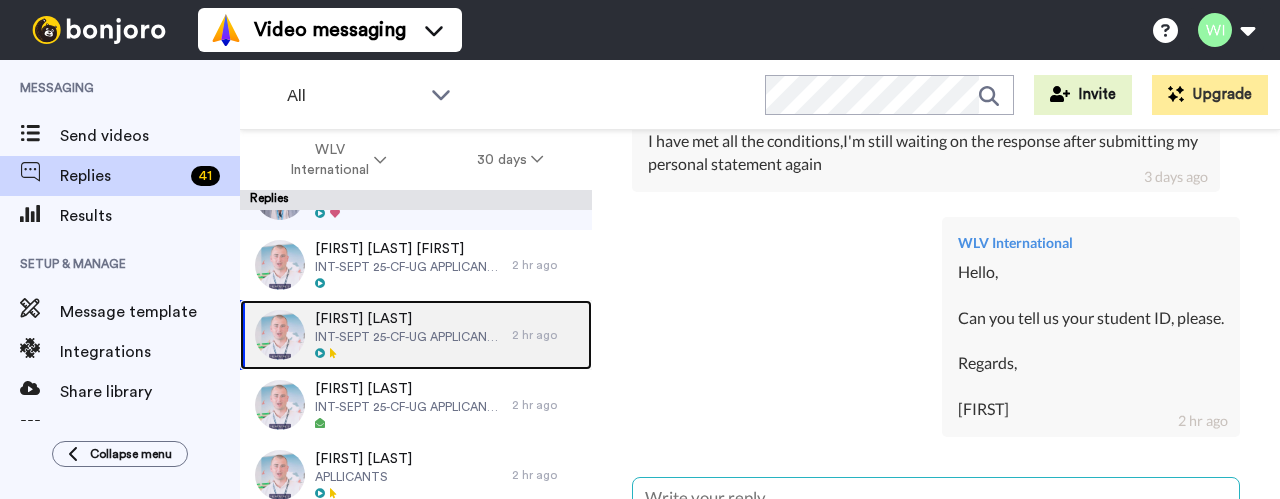 scroll, scrollTop: 561, scrollLeft: 0, axis: vertical 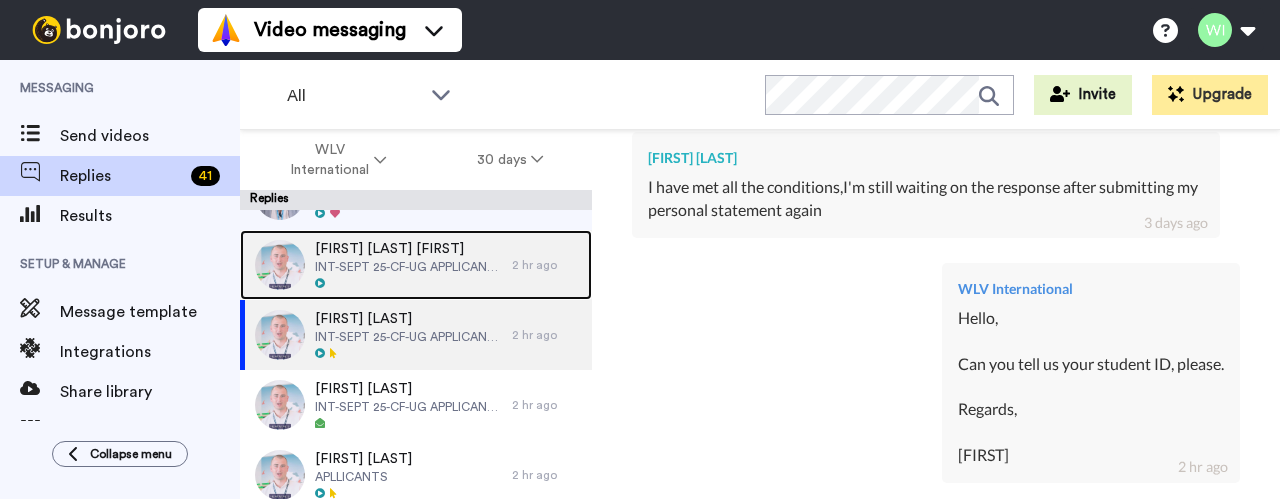 click on "INT-SEPT 25-CF-UG APPLICANTS" at bounding box center (408, 267) 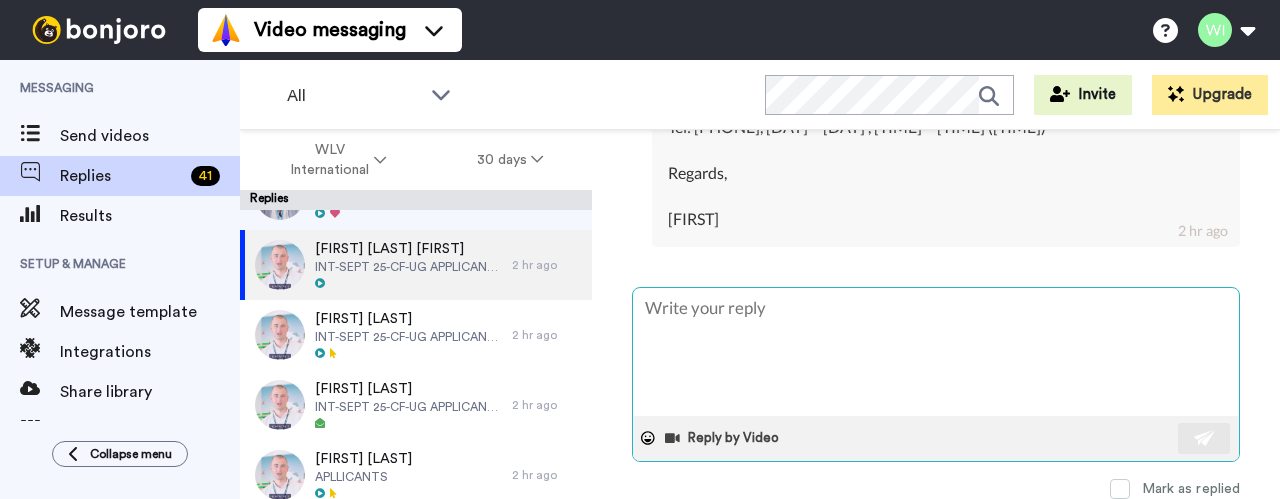 scroll, scrollTop: 1456, scrollLeft: 0, axis: vertical 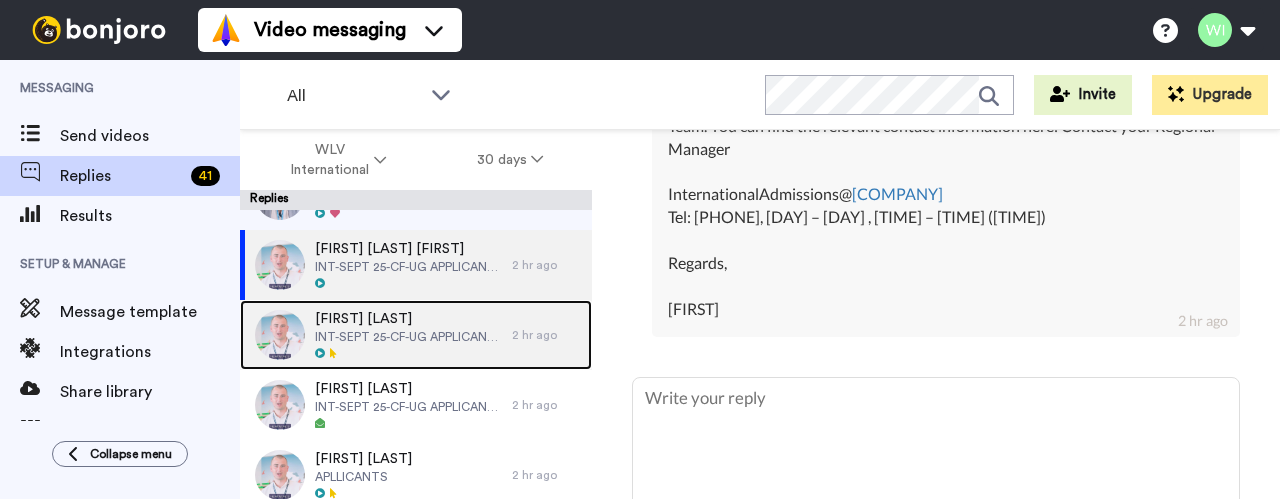 click on "[FIRST] [LAST] INT-SEPT 25-CF-UG APPLICANTS" at bounding box center [408, 335] 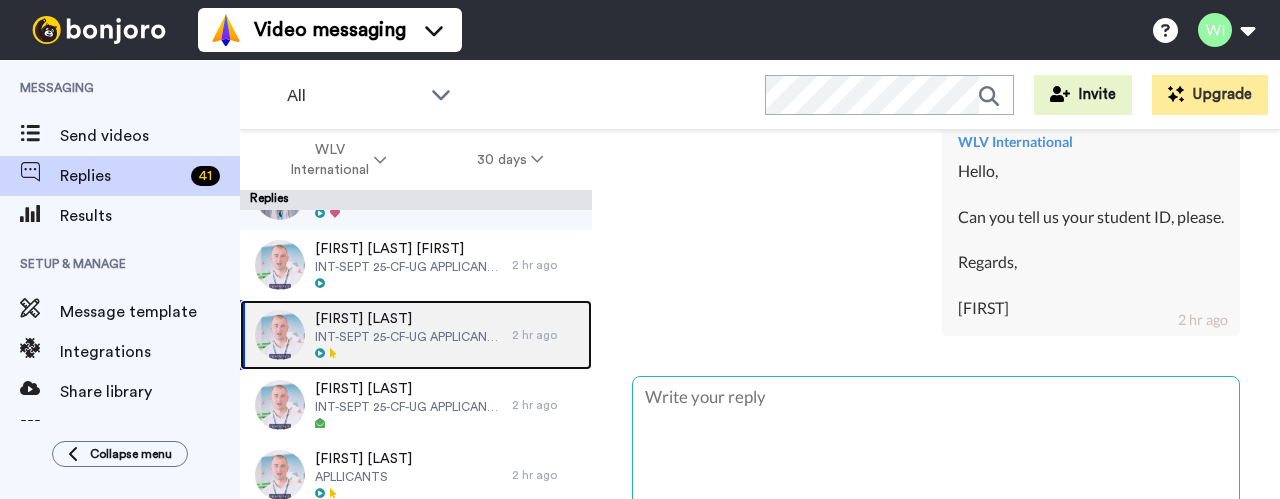 scroll, scrollTop: 861, scrollLeft: 0, axis: vertical 